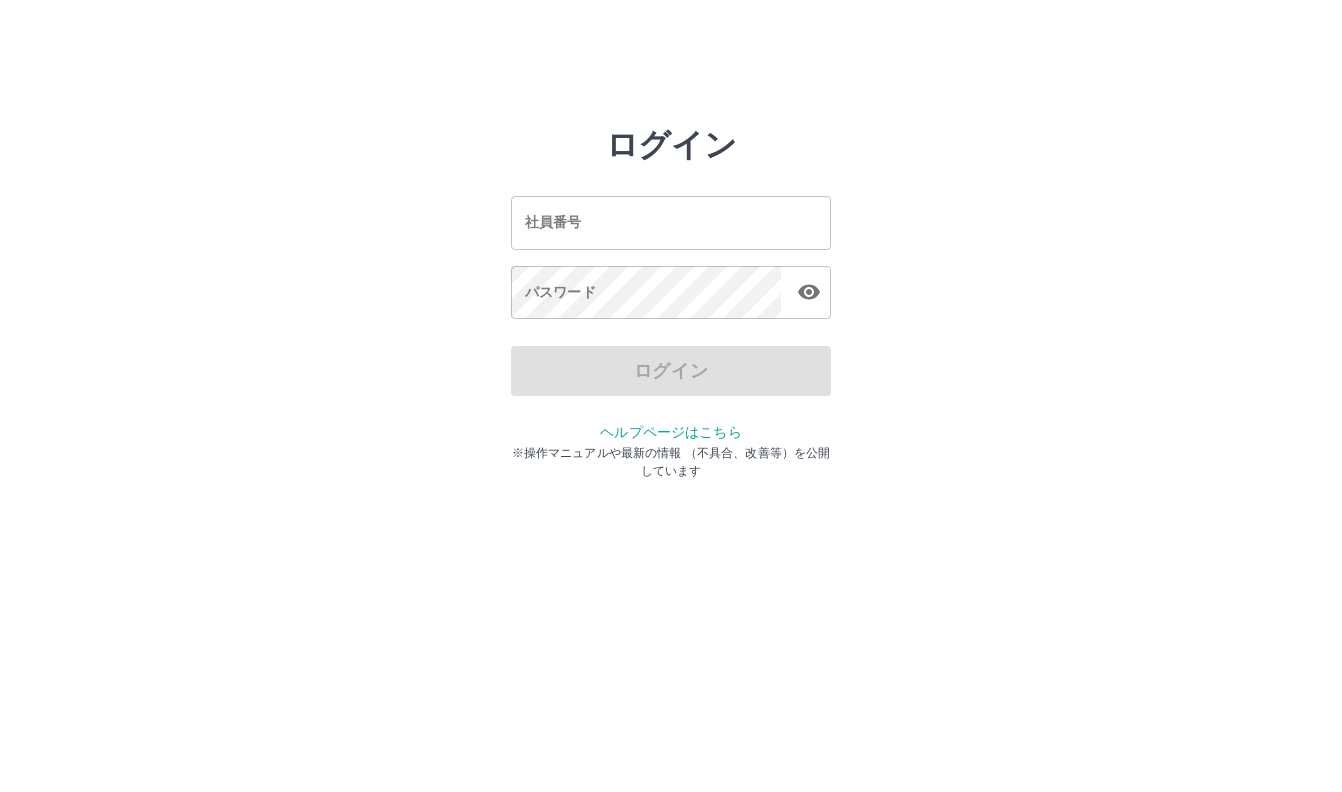 scroll, scrollTop: 0, scrollLeft: 0, axis: both 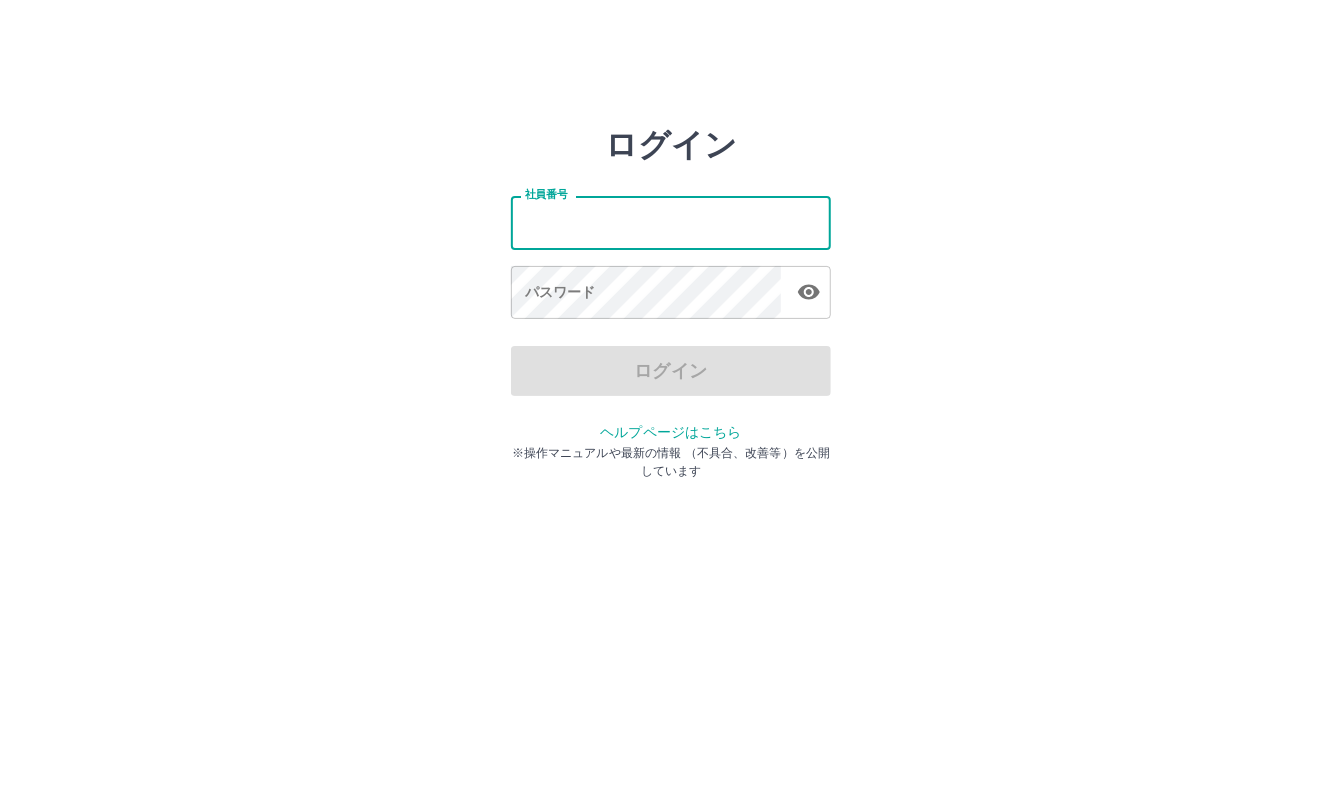 click on "社員番号" at bounding box center (671, 222) 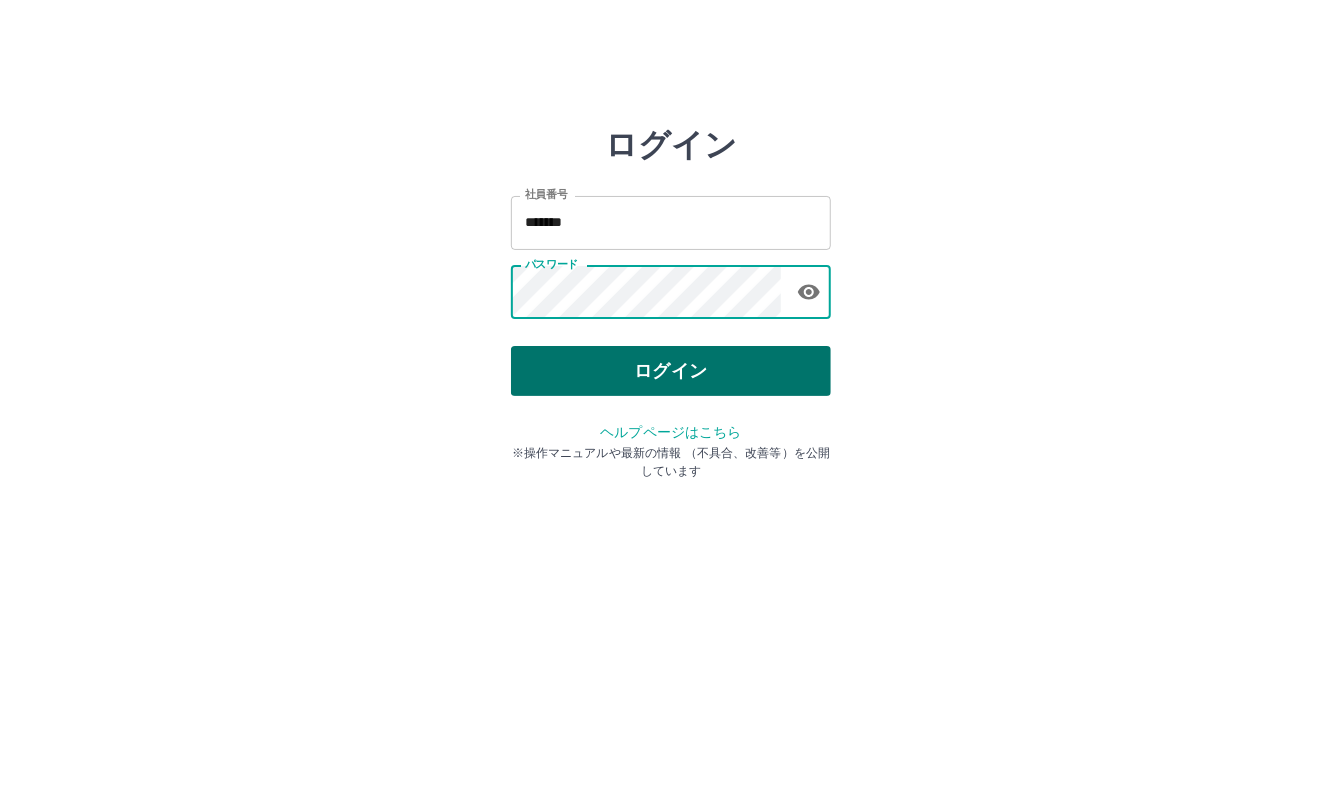click on "ログイン" at bounding box center [671, 371] 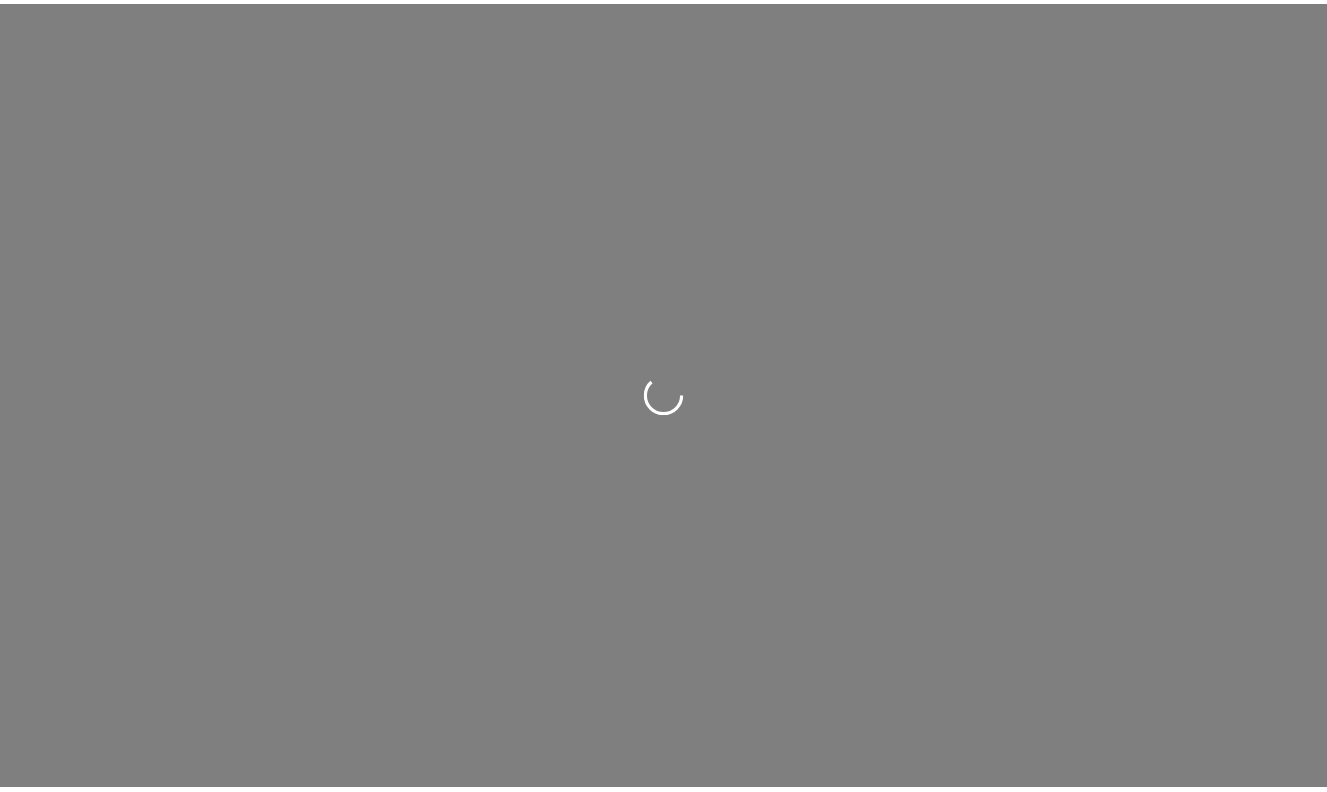 scroll, scrollTop: 0, scrollLeft: 0, axis: both 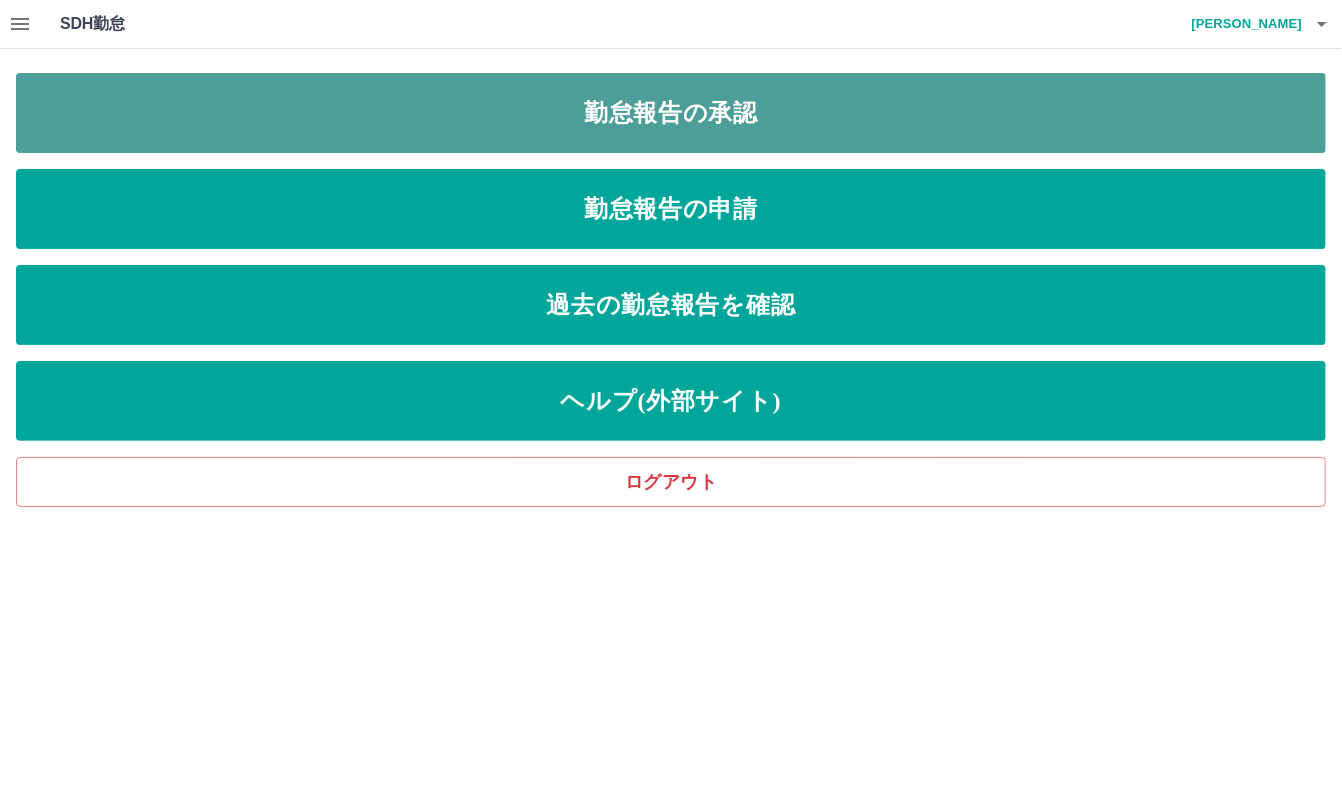 click on "勤怠報告の承認" at bounding box center [671, 113] 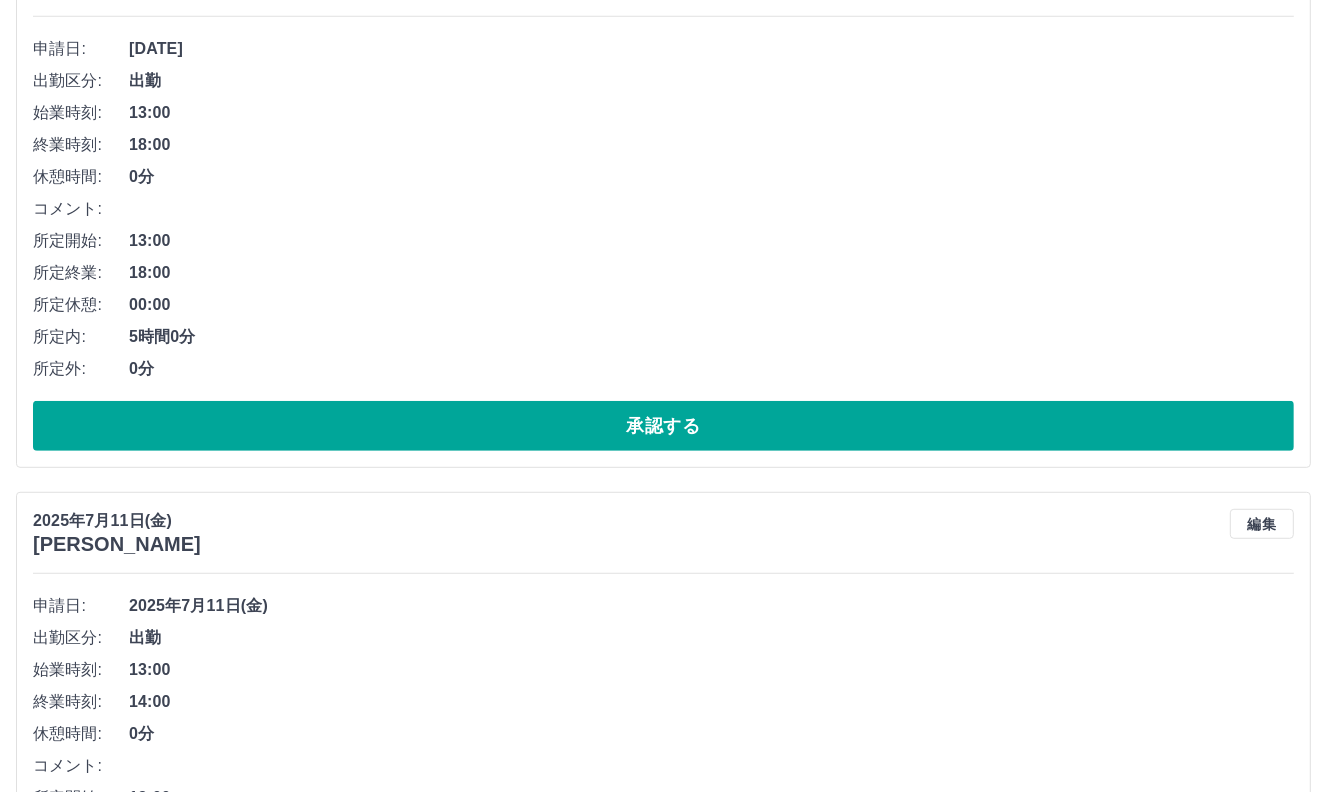 scroll, scrollTop: 1112, scrollLeft: 0, axis: vertical 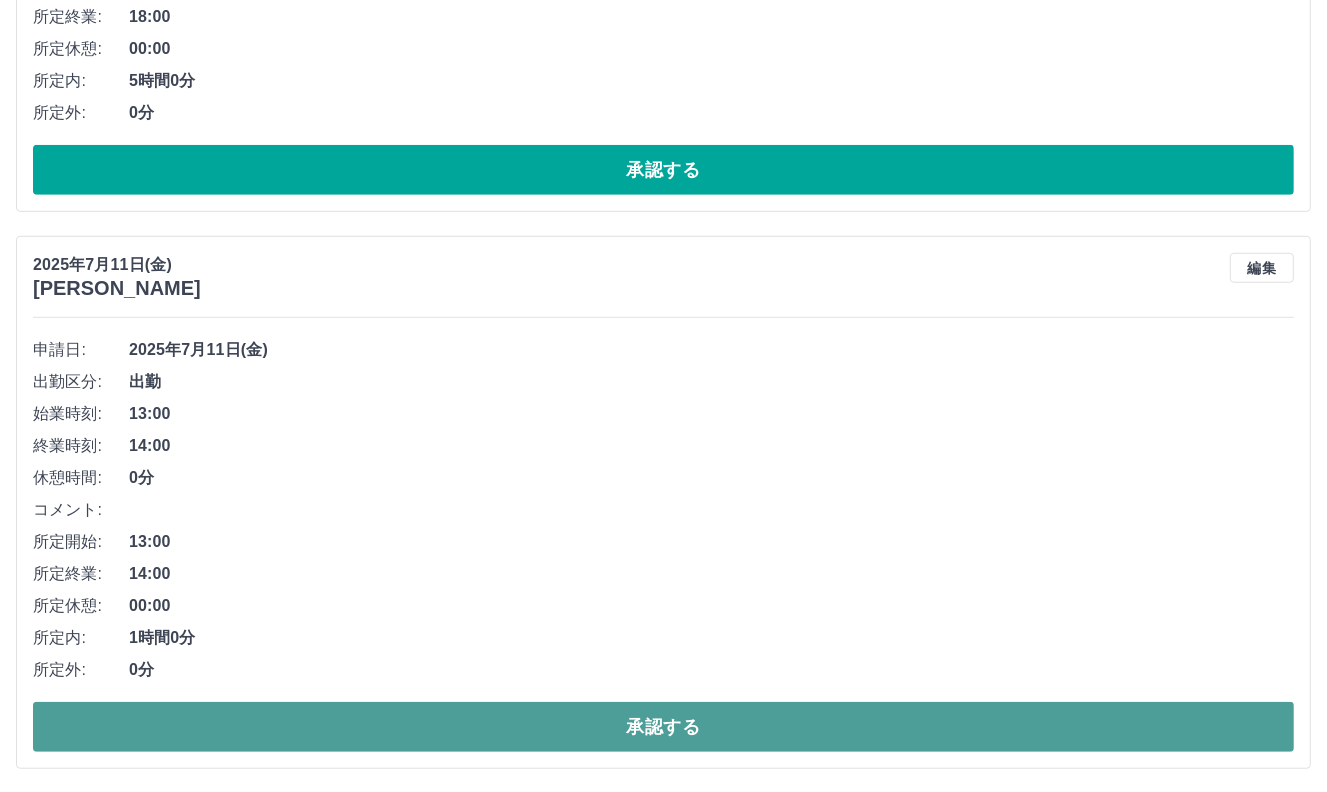 click on "承認する" at bounding box center [663, 727] 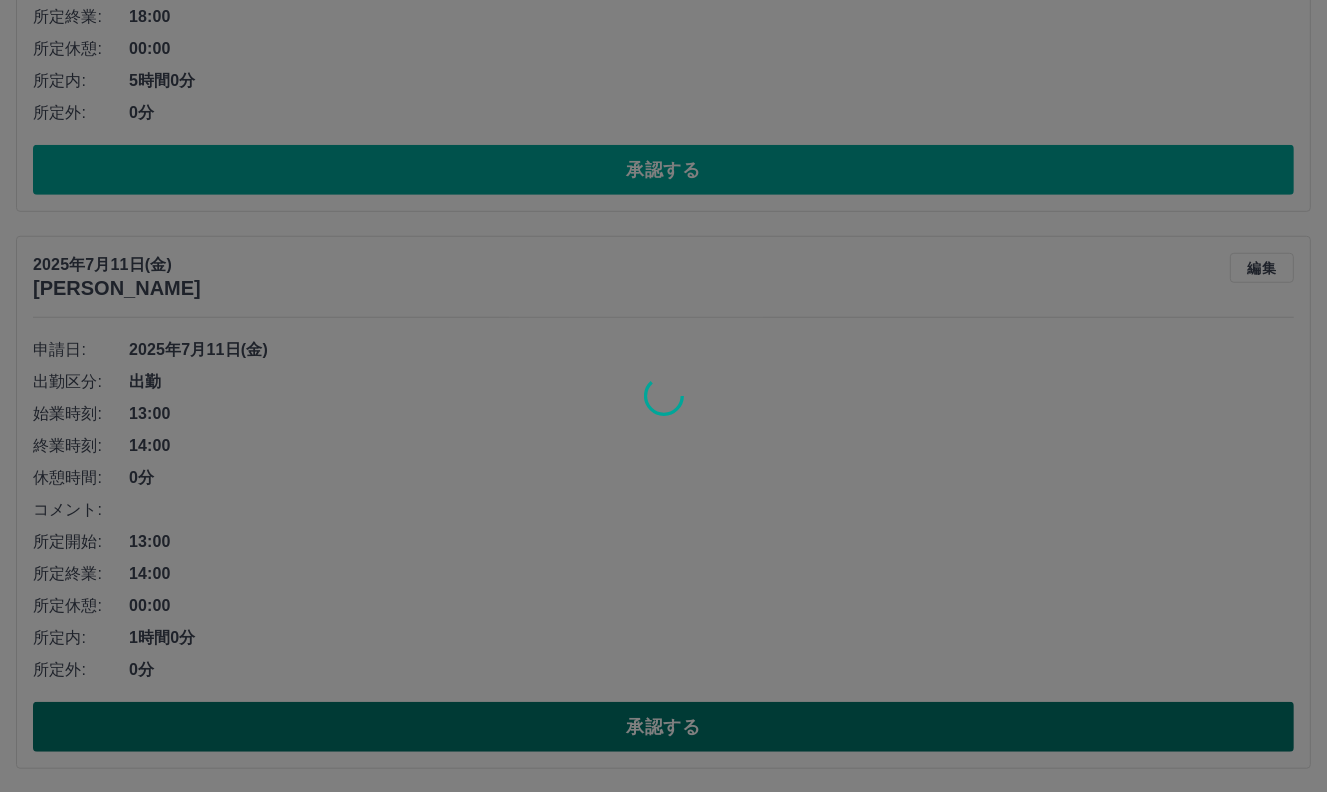 scroll, scrollTop: 556, scrollLeft: 0, axis: vertical 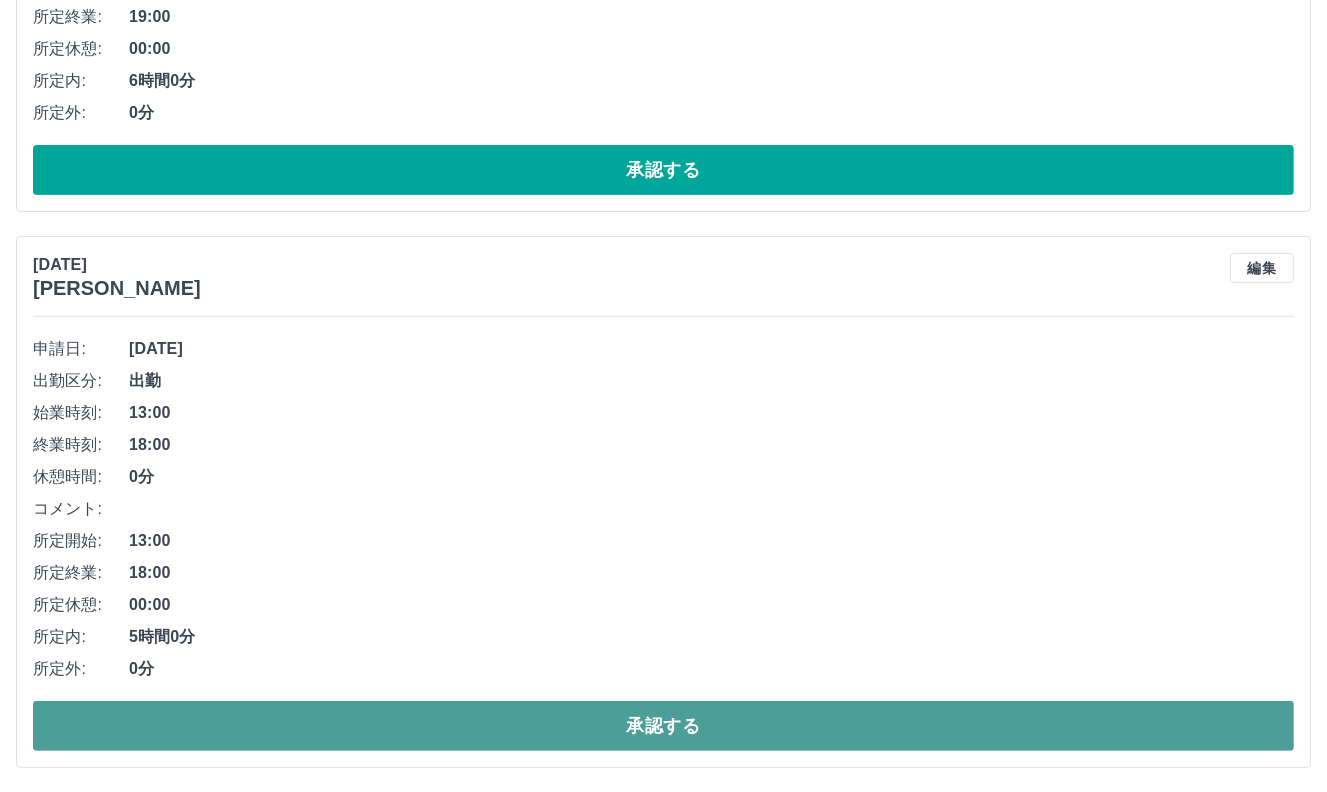 click on "承認する" at bounding box center (663, 726) 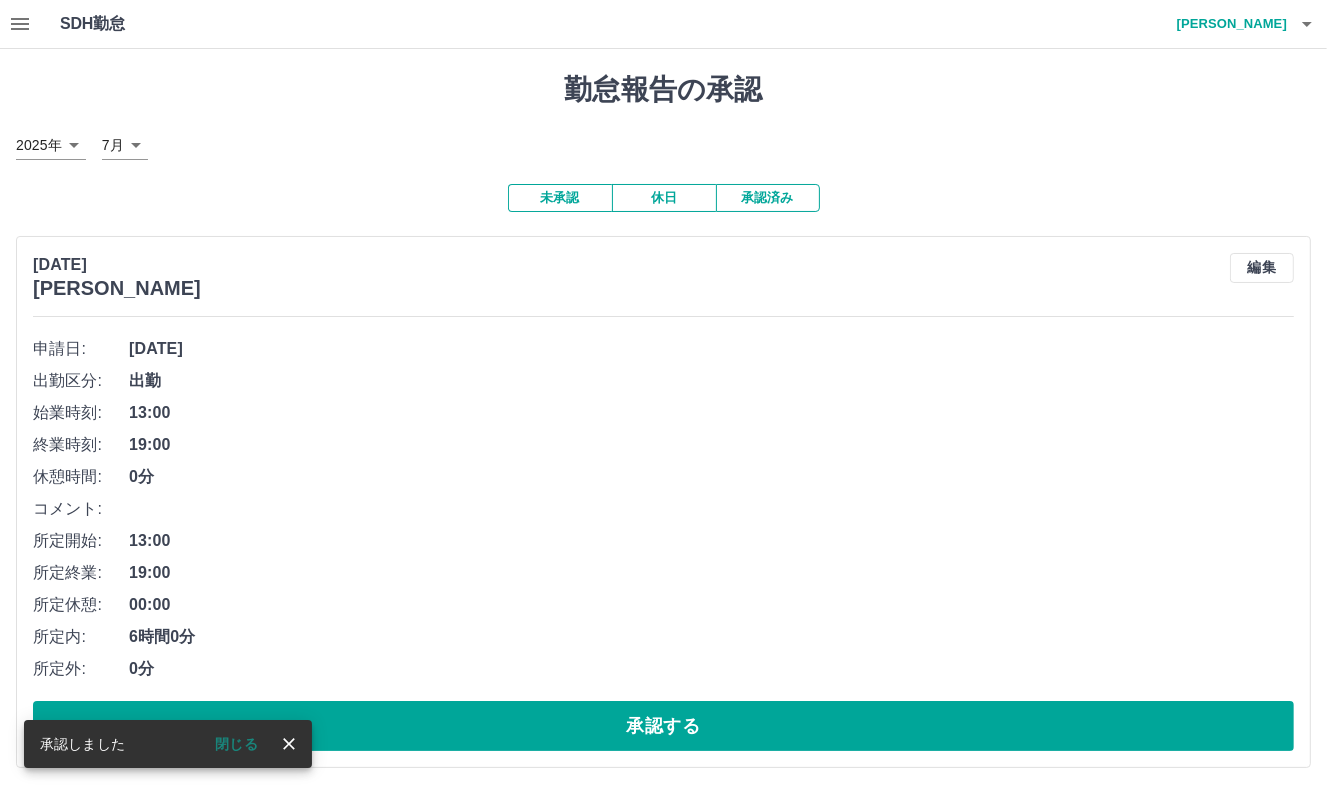 scroll, scrollTop: 0, scrollLeft: 0, axis: both 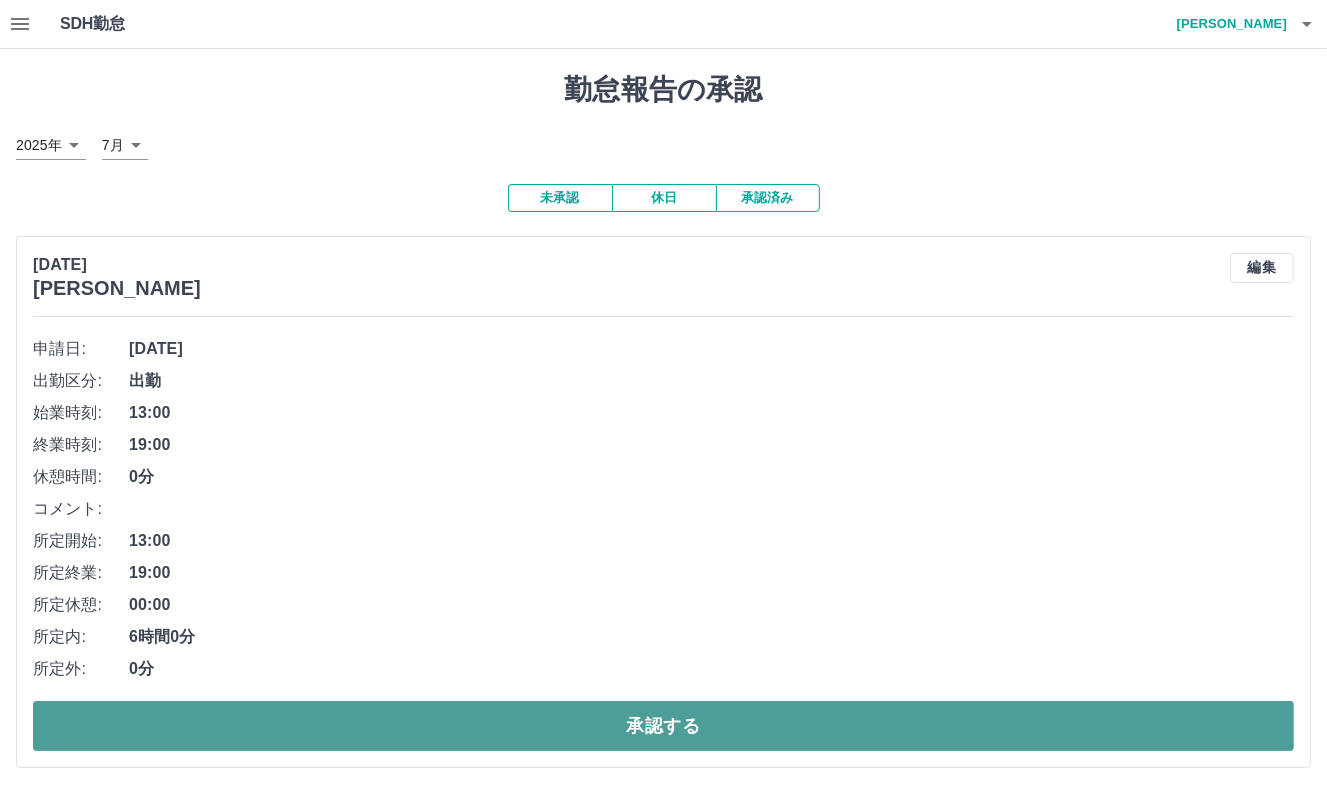 click on "承認する" at bounding box center [663, 726] 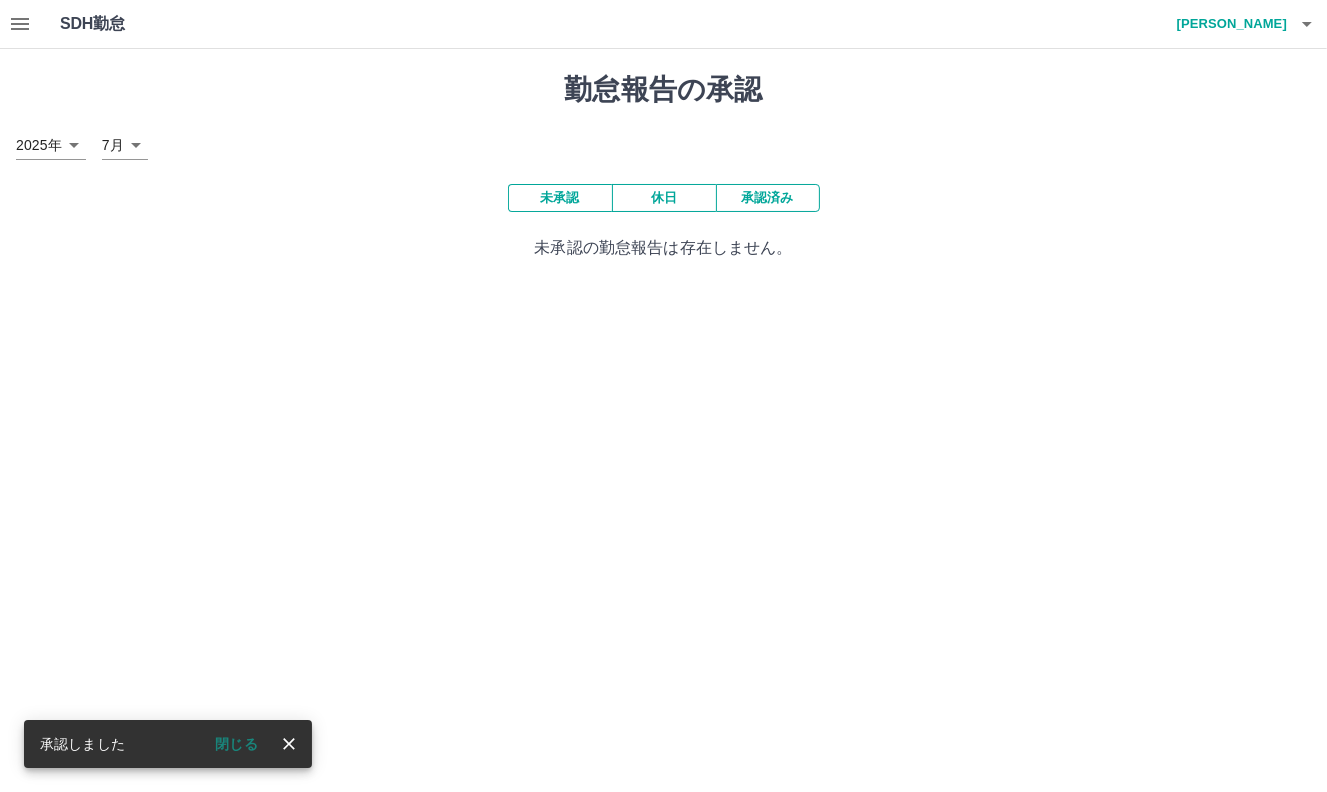 scroll, scrollTop: 0, scrollLeft: 0, axis: both 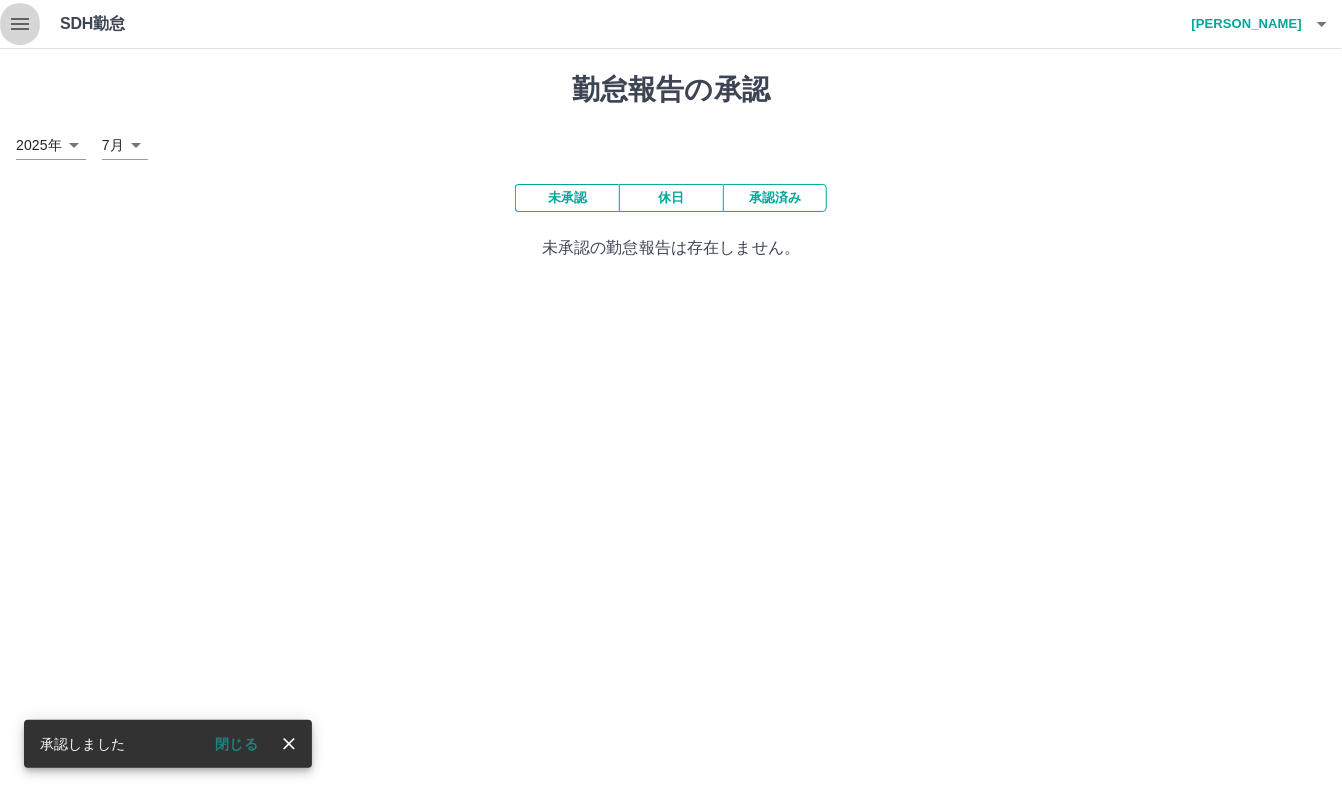 click 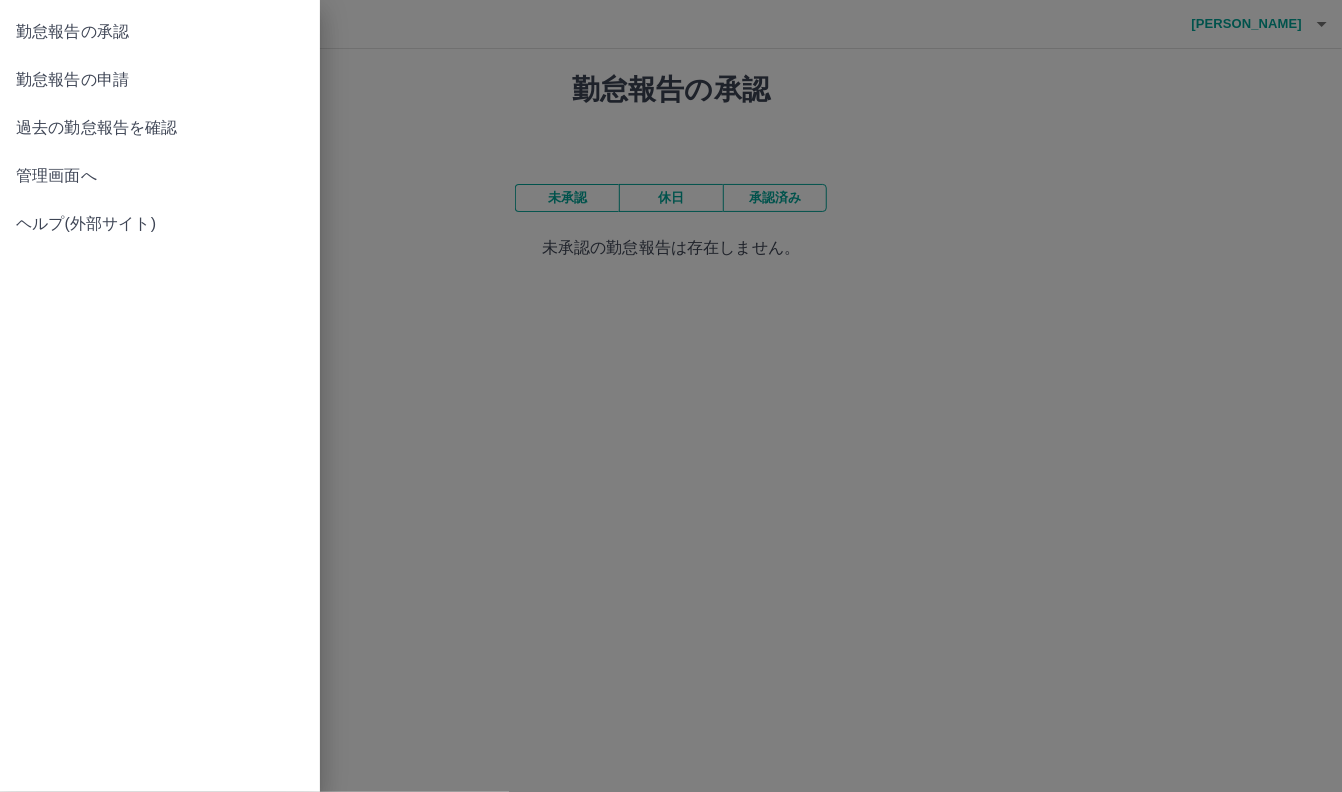 click on "勤怠報告の申請" at bounding box center [160, 80] 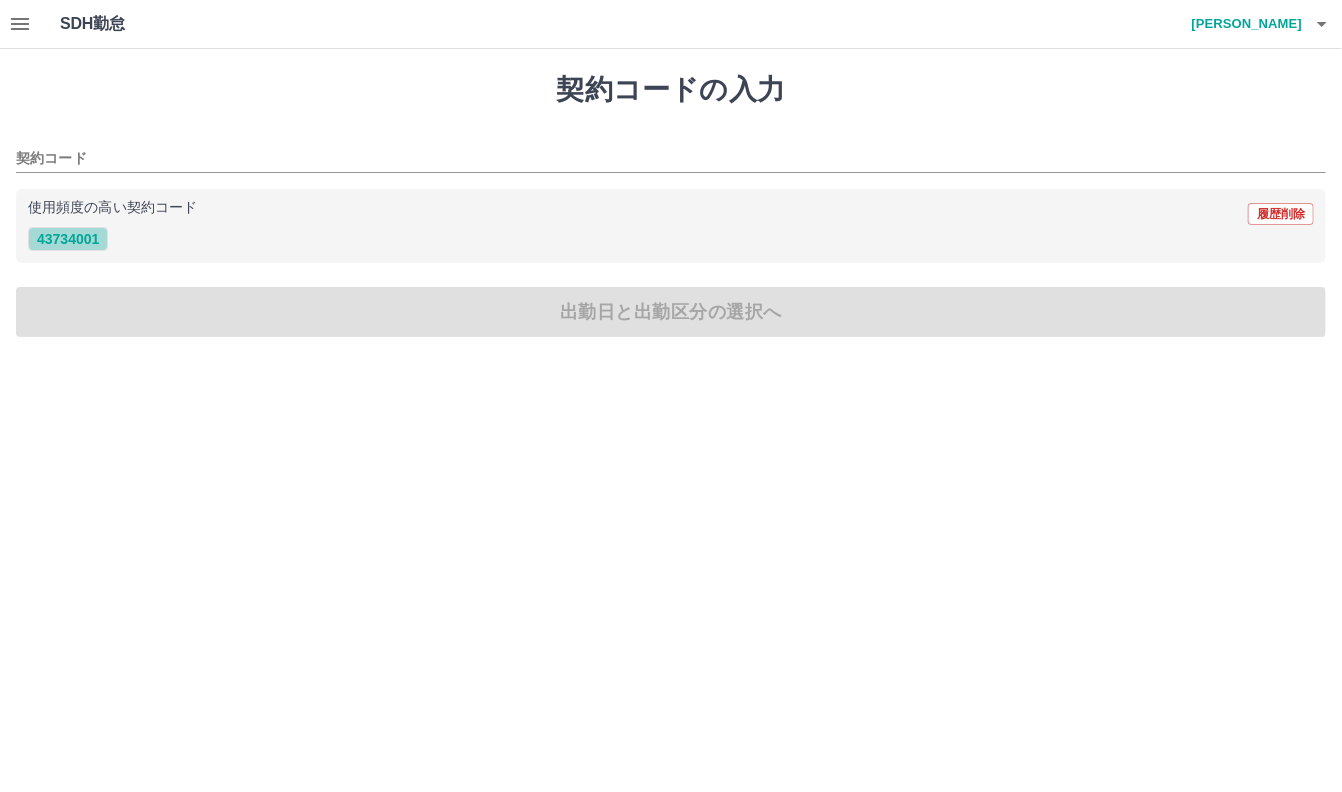 click on "43734001" at bounding box center [68, 239] 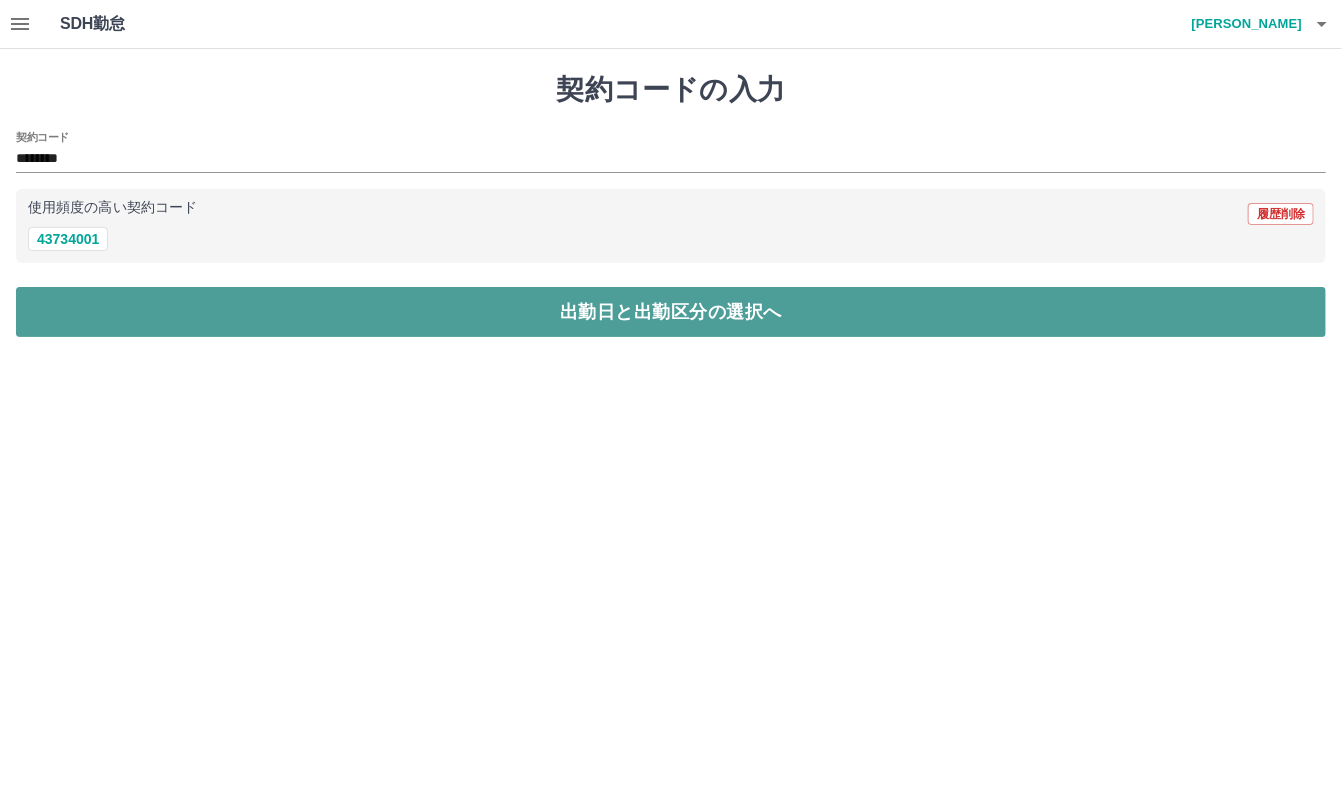 click on "出勤日と出勤区分の選択へ" at bounding box center [671, 312] 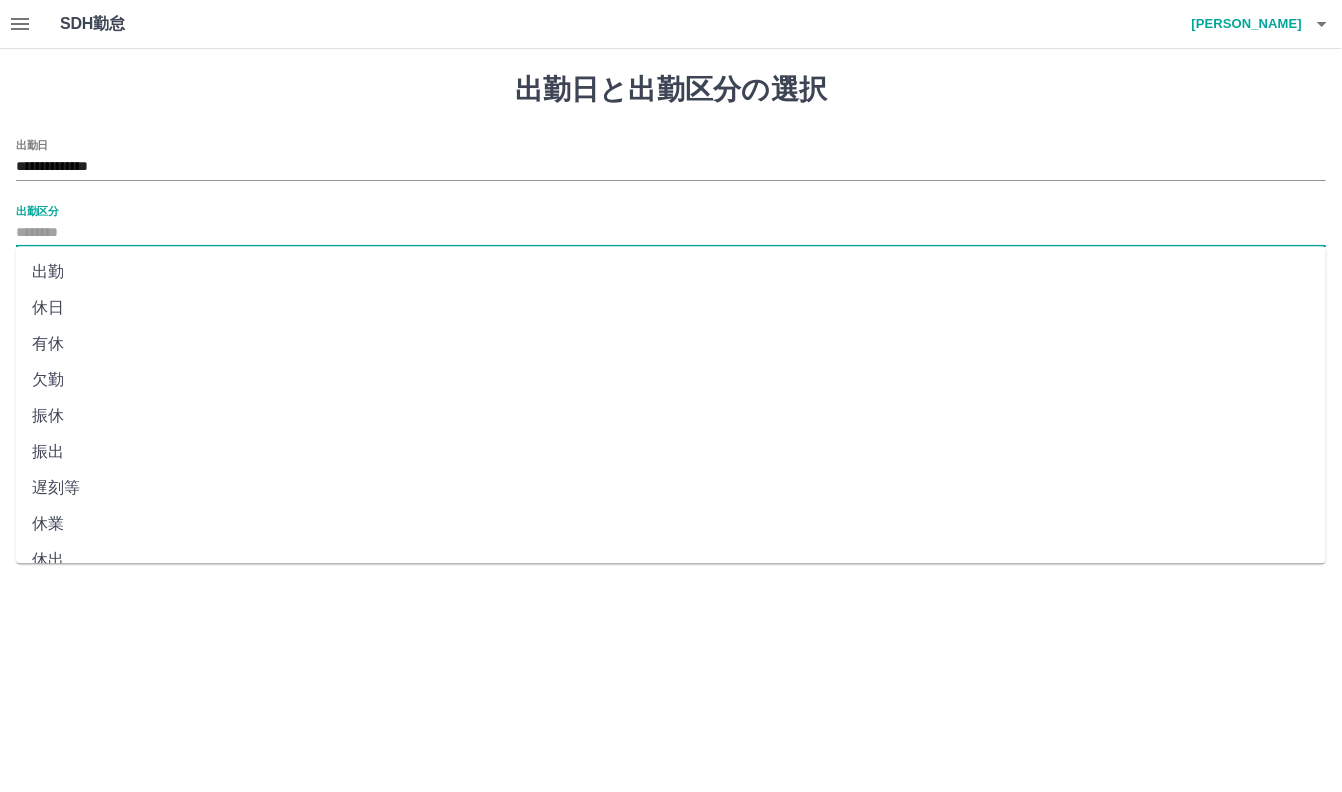 click on "出勤区分" at bounding box center (671, 233) 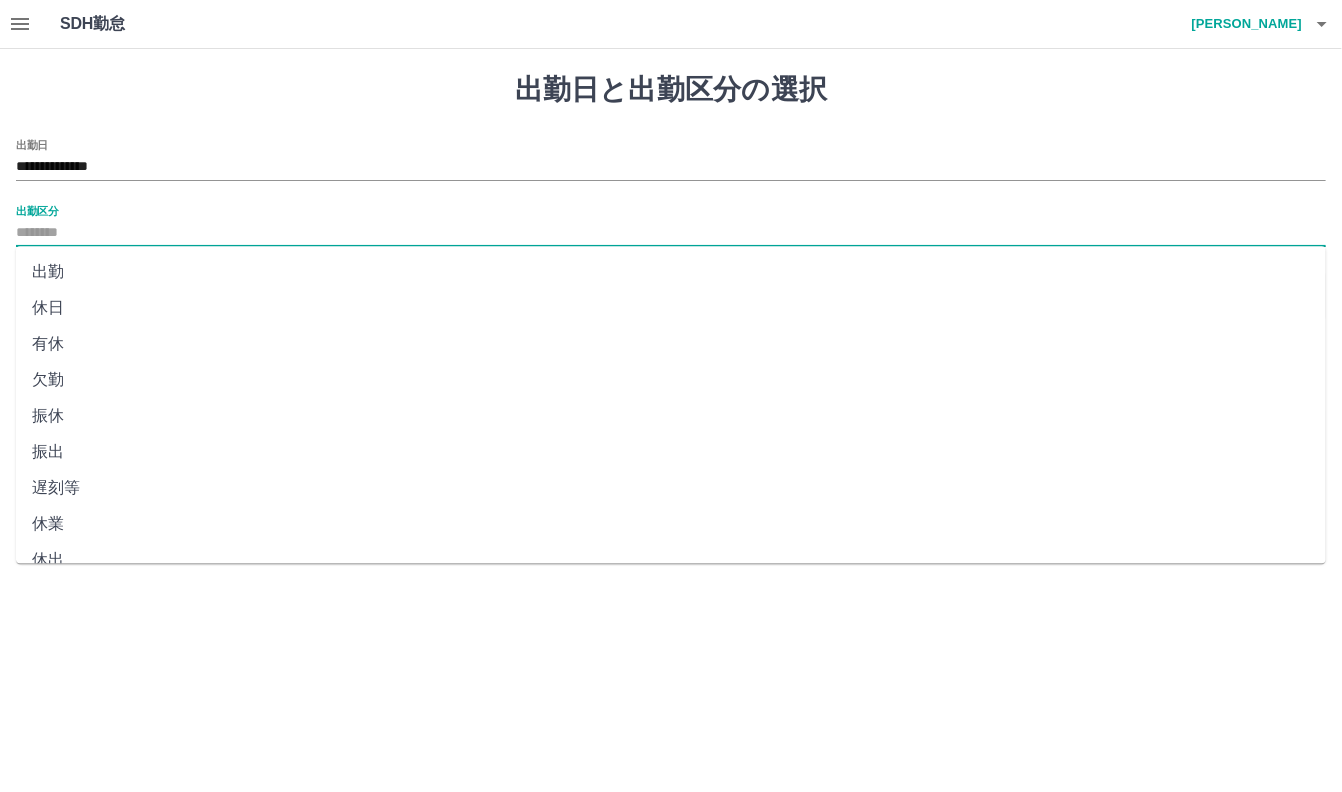 click on "出勤" at bounding box center (671, 272) 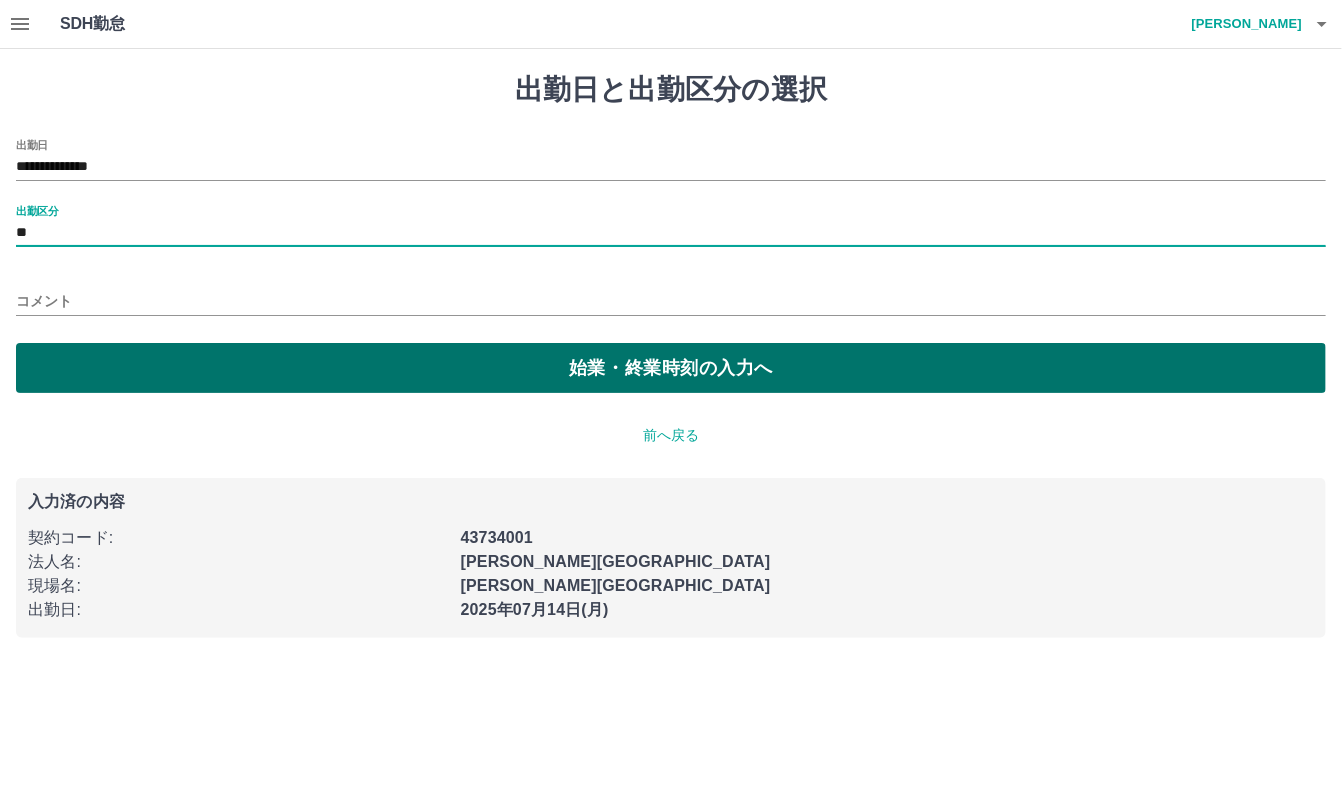 click on "始業・終業時刻の入力へ" at bounding box center [671, 368] 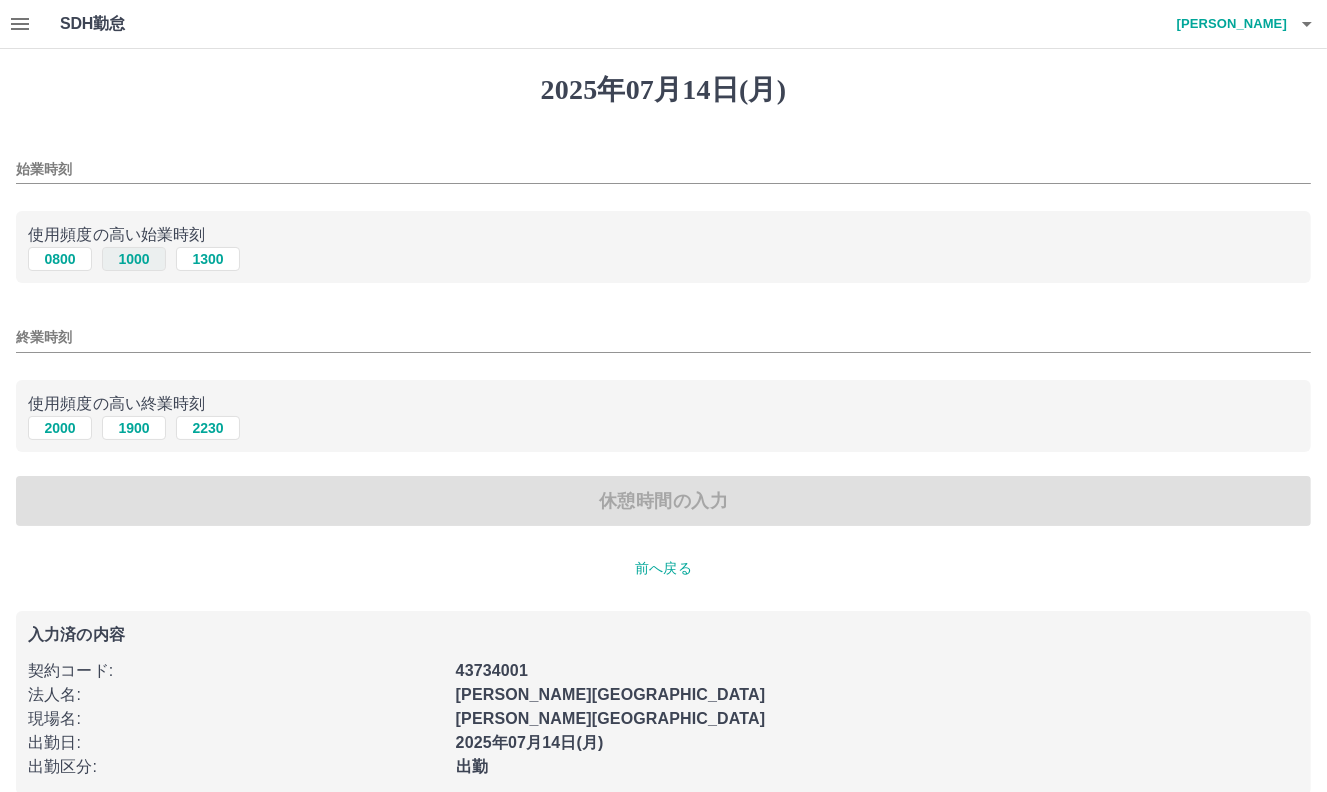 click on "1000" at bounding box center [134, 259] 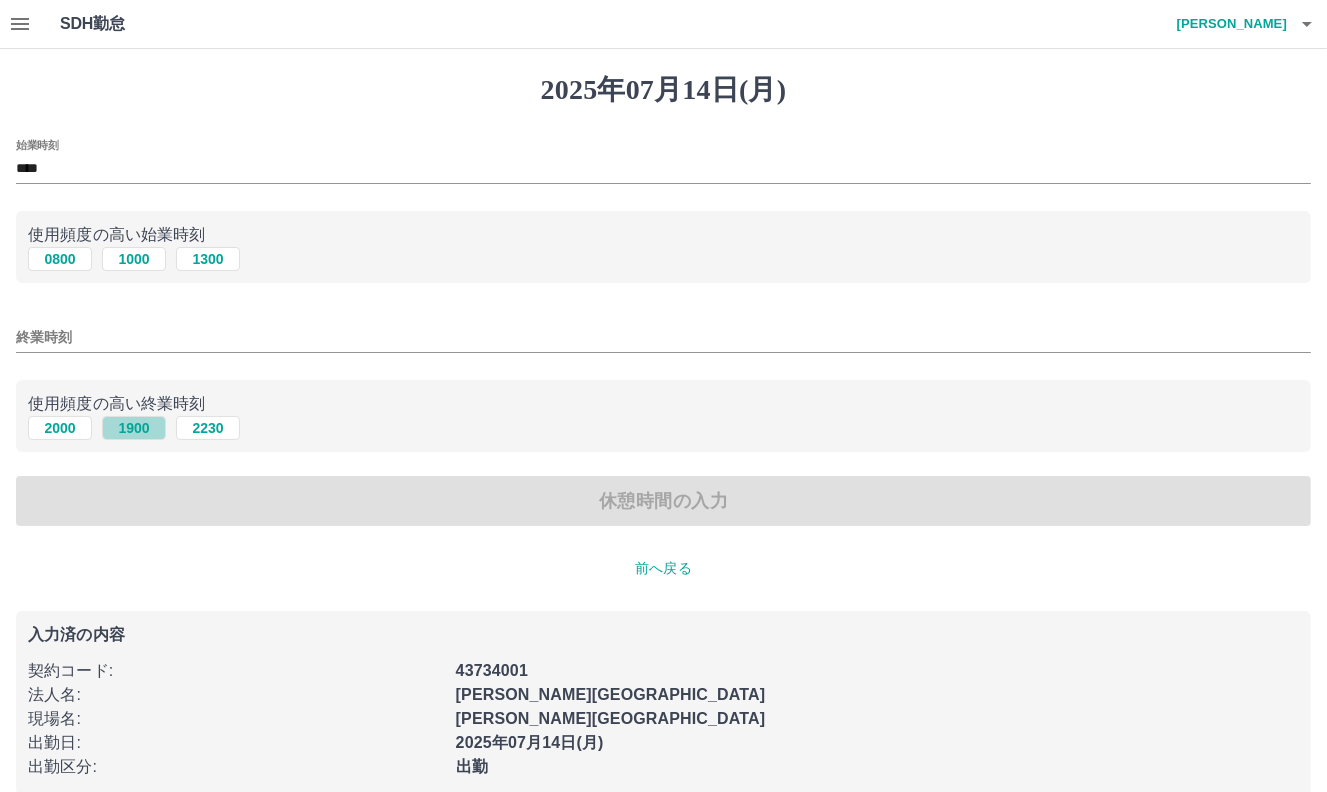 click on "1900" at bounding box center (134, 428) 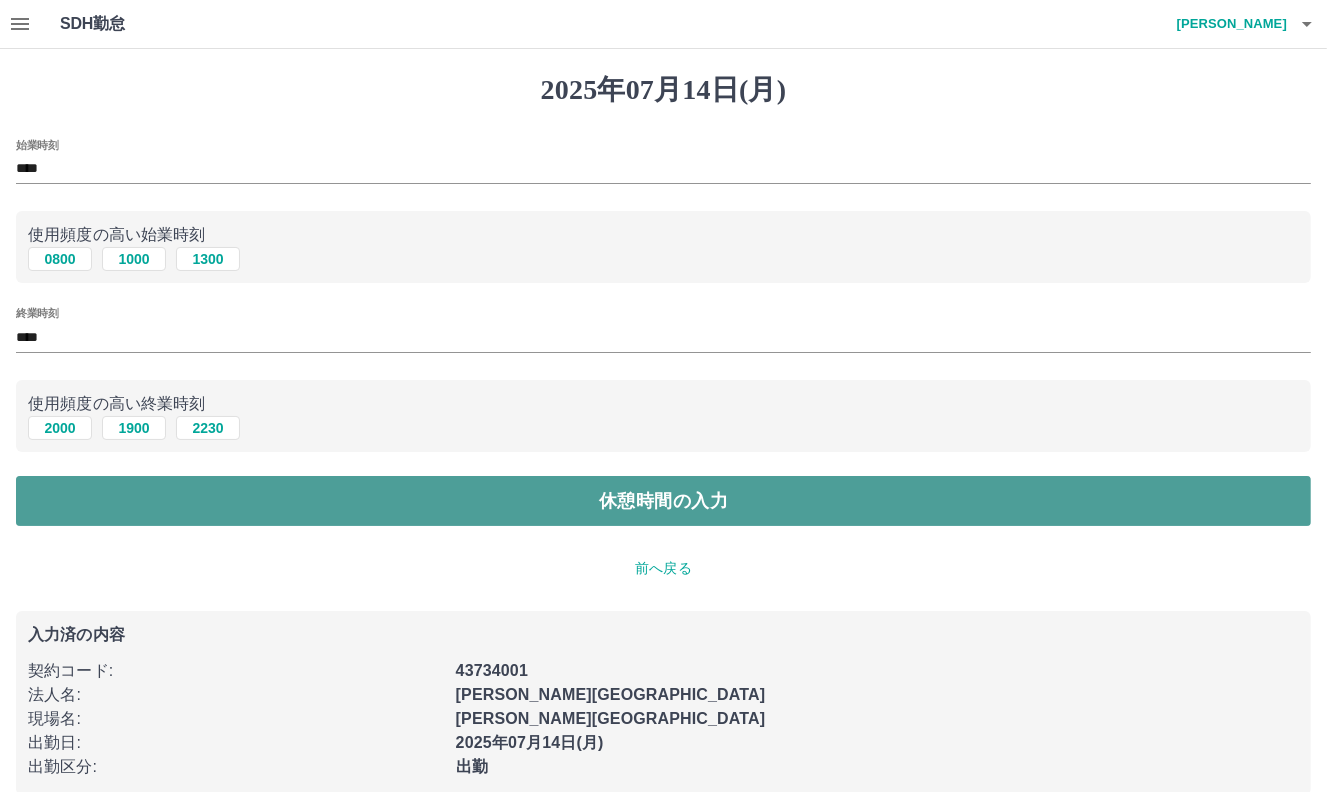 click on "休憩時間の入力" at bounding box center (663, 501) 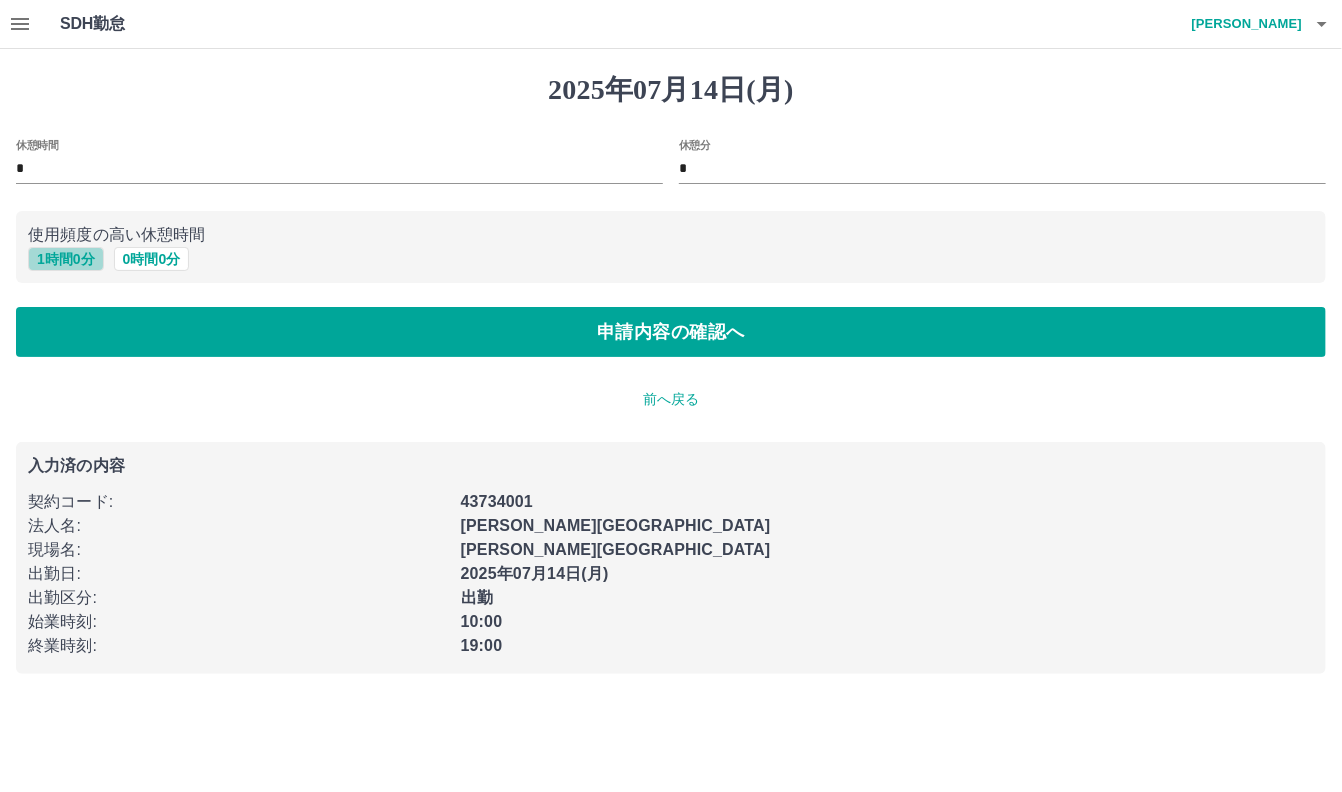 click on "1 時間 0 分" at bounding box center (66, 259) 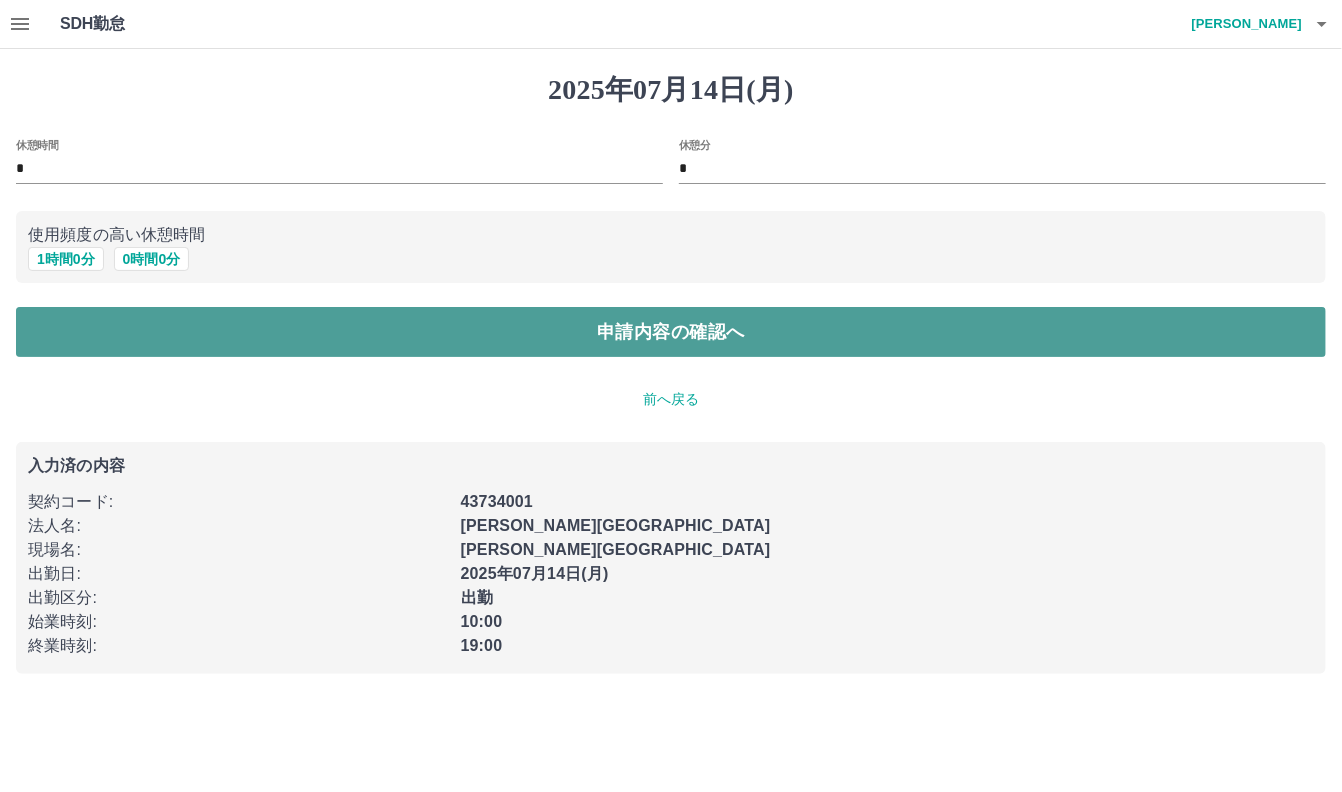 click on "申請内容の確認へ" at bounding box center [671, 332] 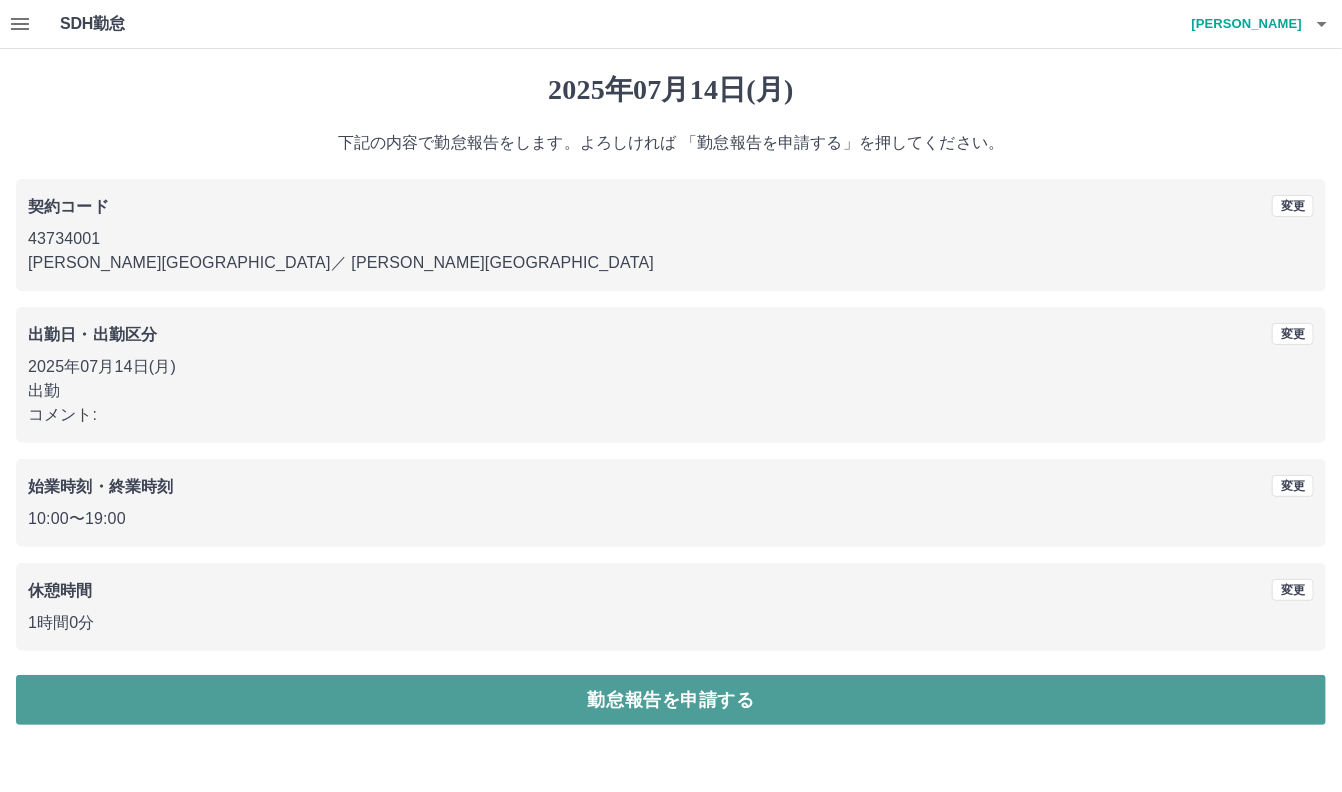 click on "勤怠報告を申請する" at bounding box center (671, 700) 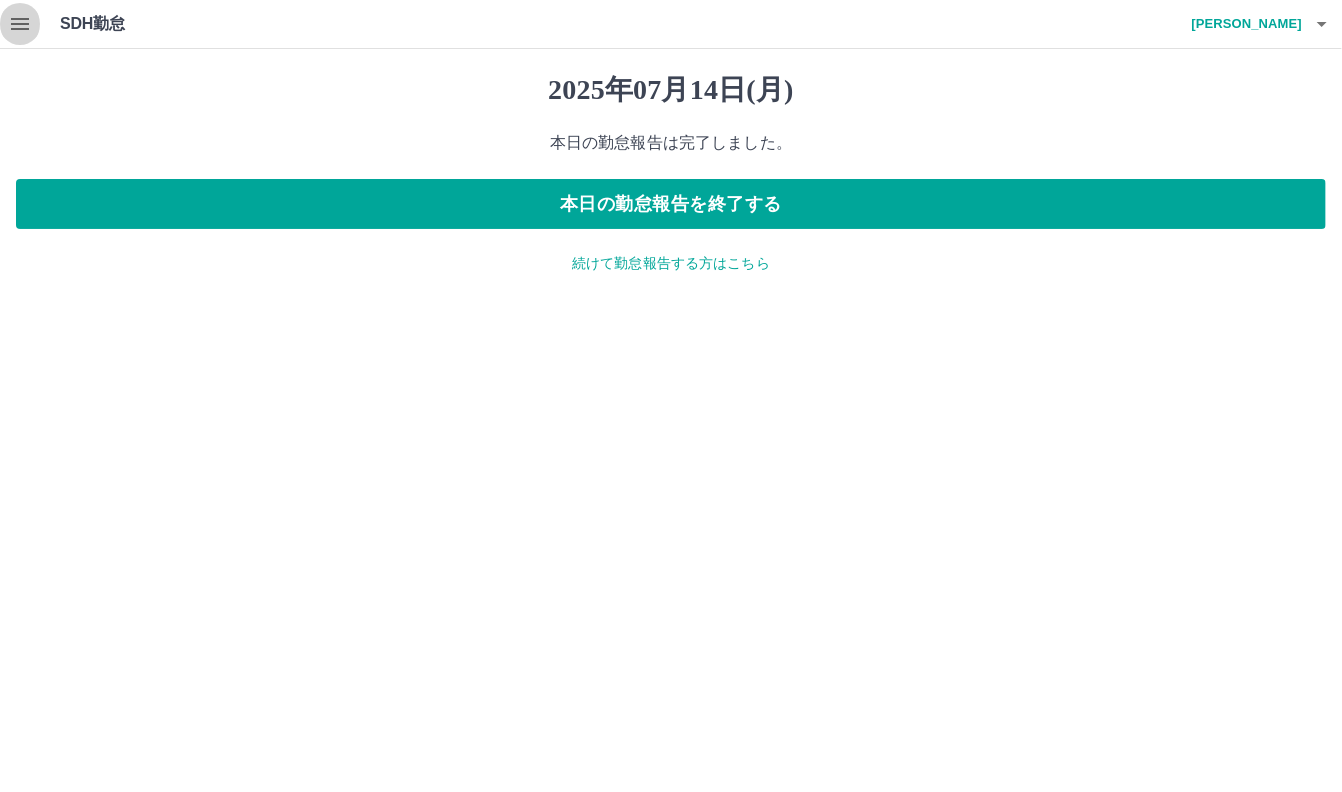 click 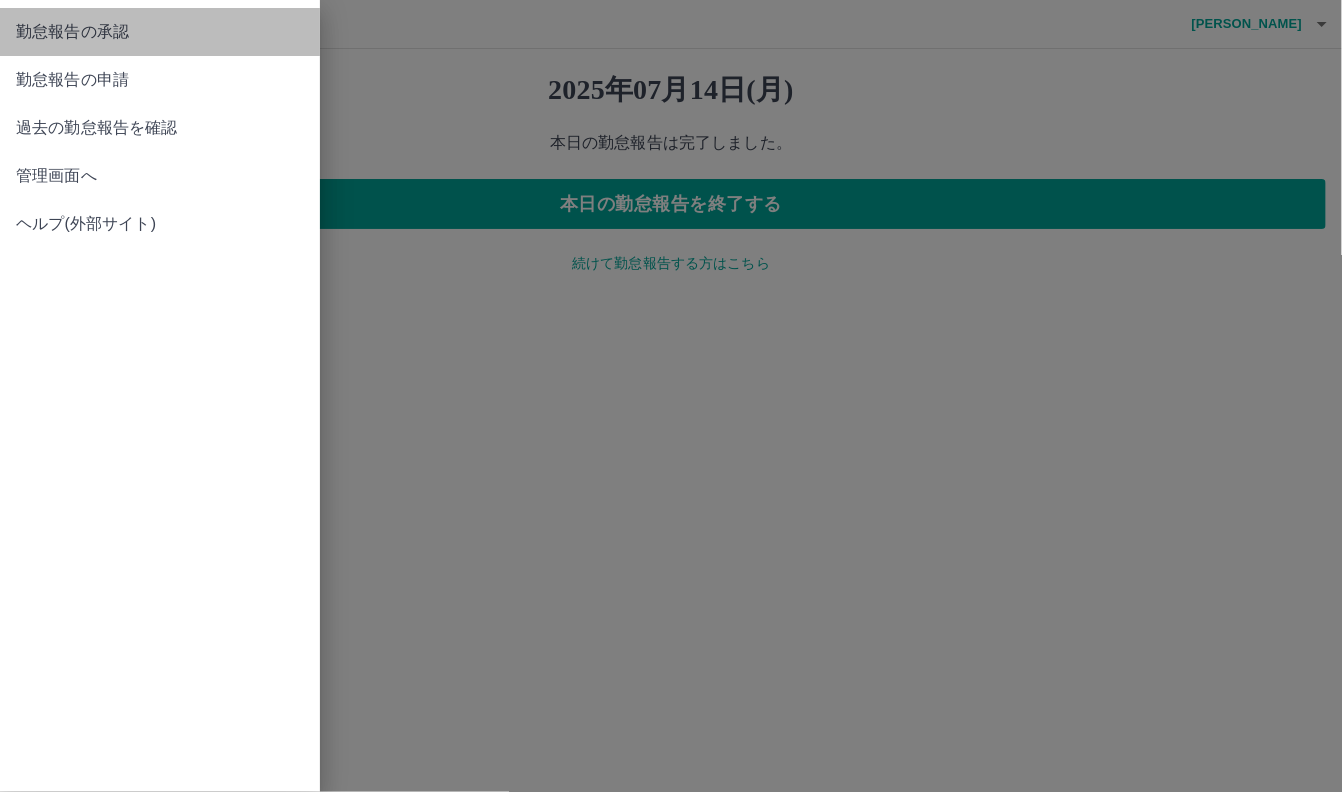 click on "勤怠報告の承認" at bounding box center (160, 32) 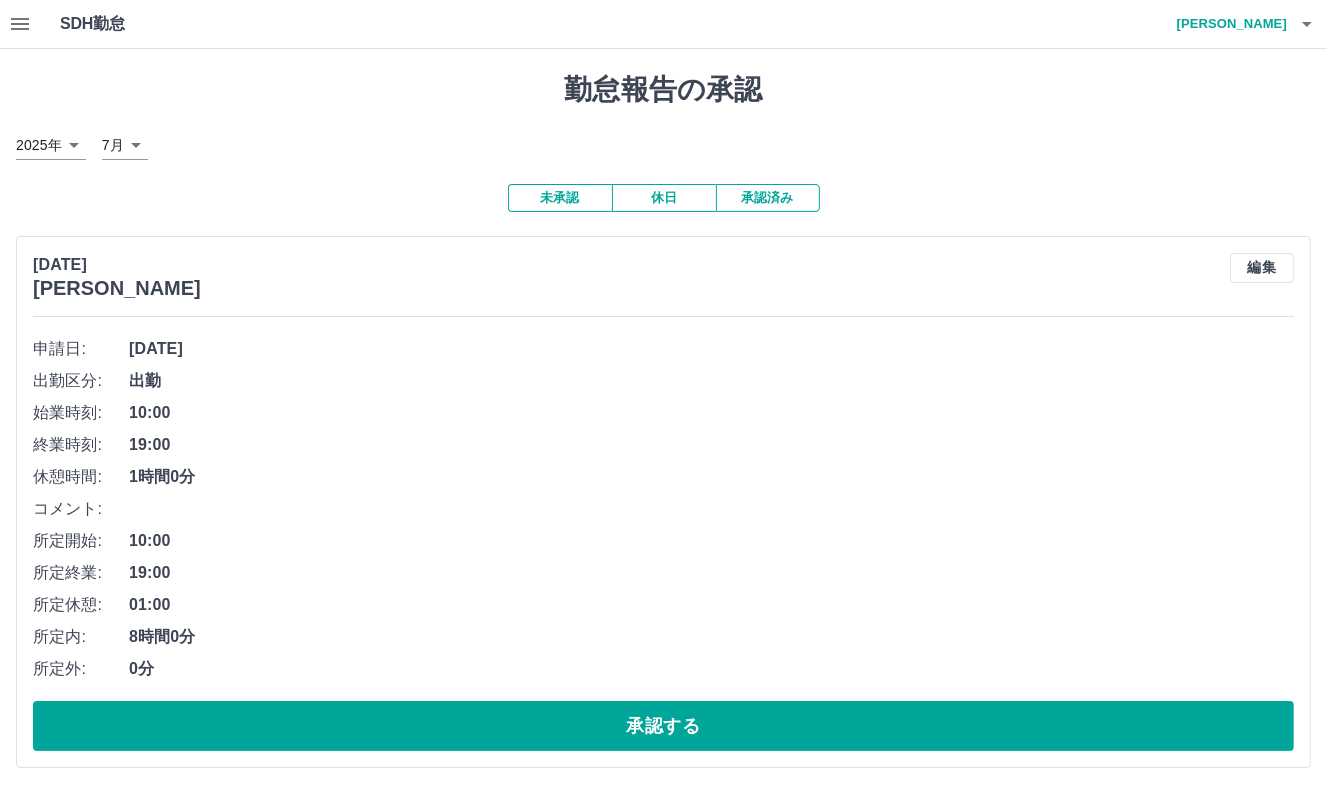 scroll, scrollTop: 0, scrollLeft: 0, axis: both 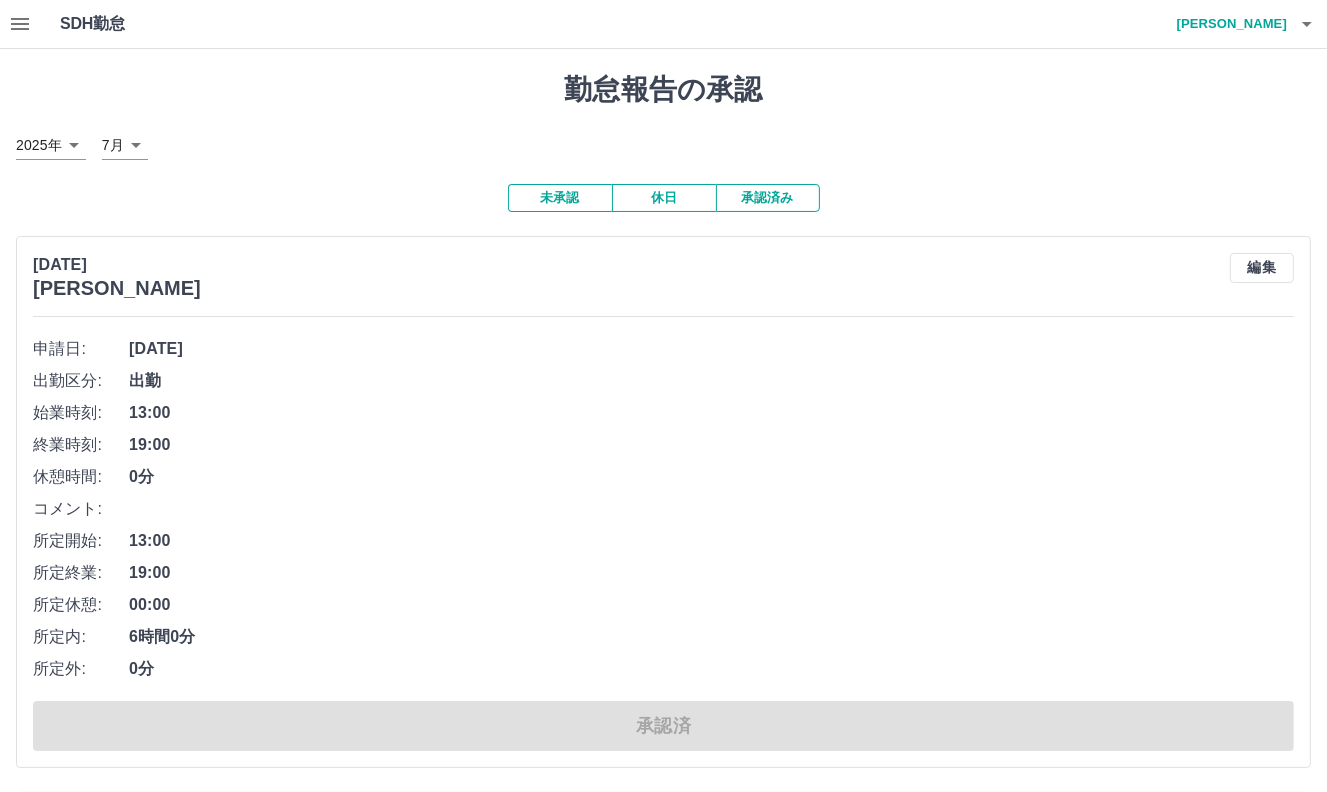 click on "未承認" at bounding box center (560, 198) 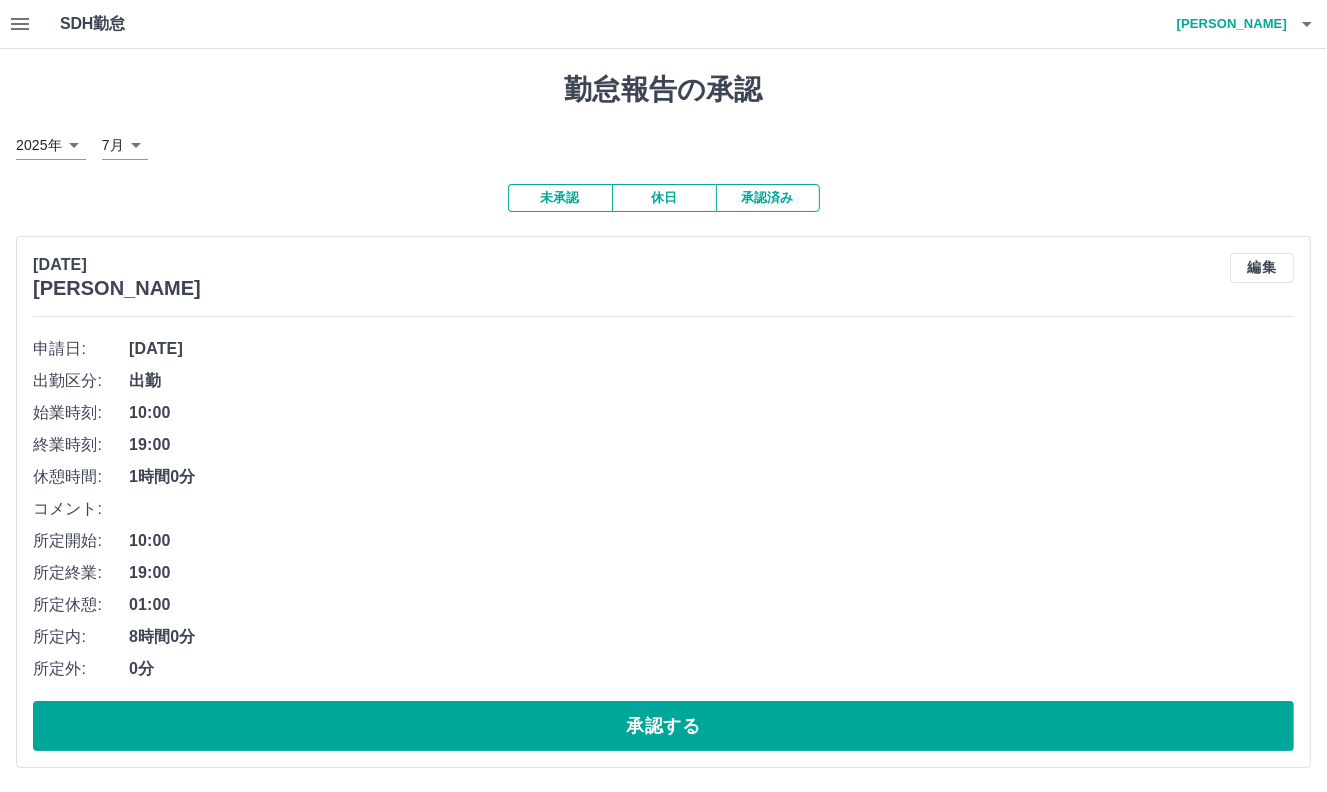scroll, scrollTop: 0, scrollLeft: 0, axis: both 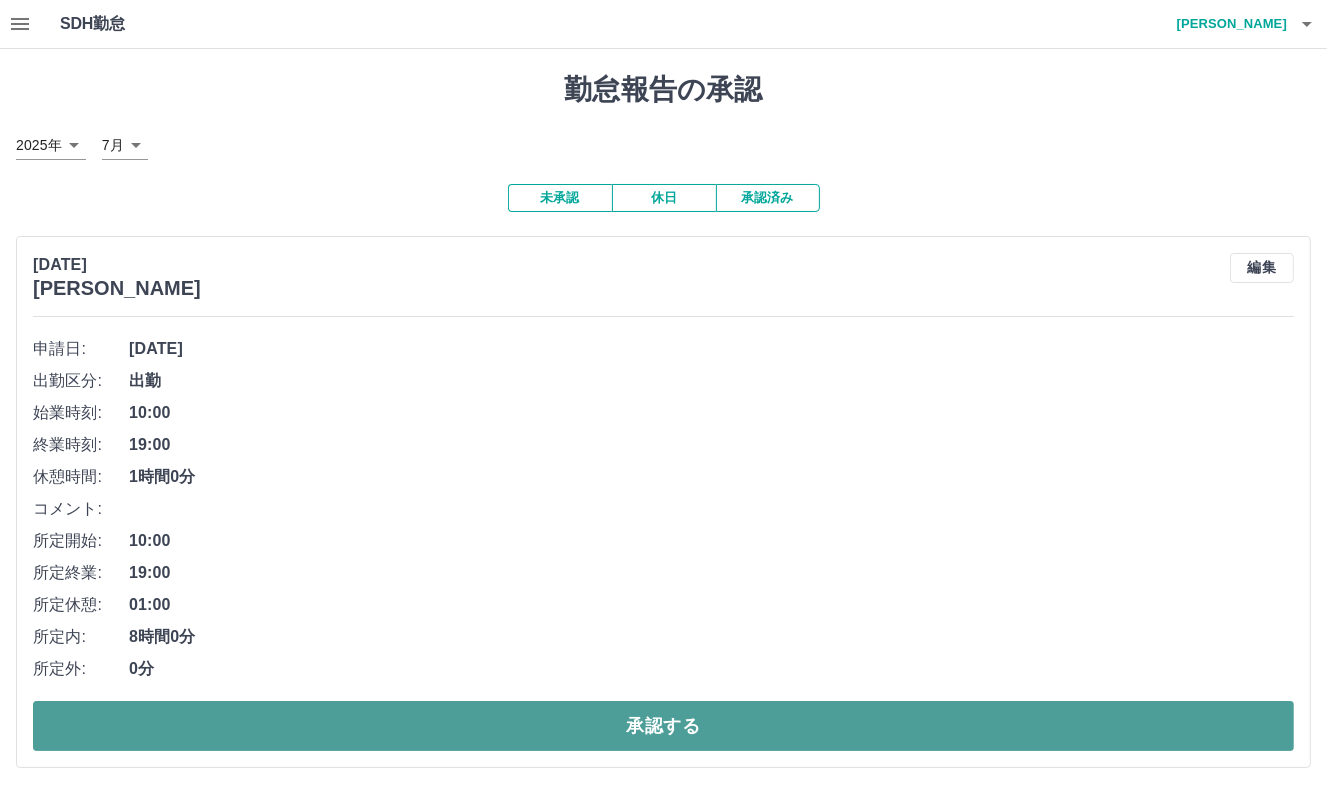 click on "承認する" at bounding box center [663, 726] 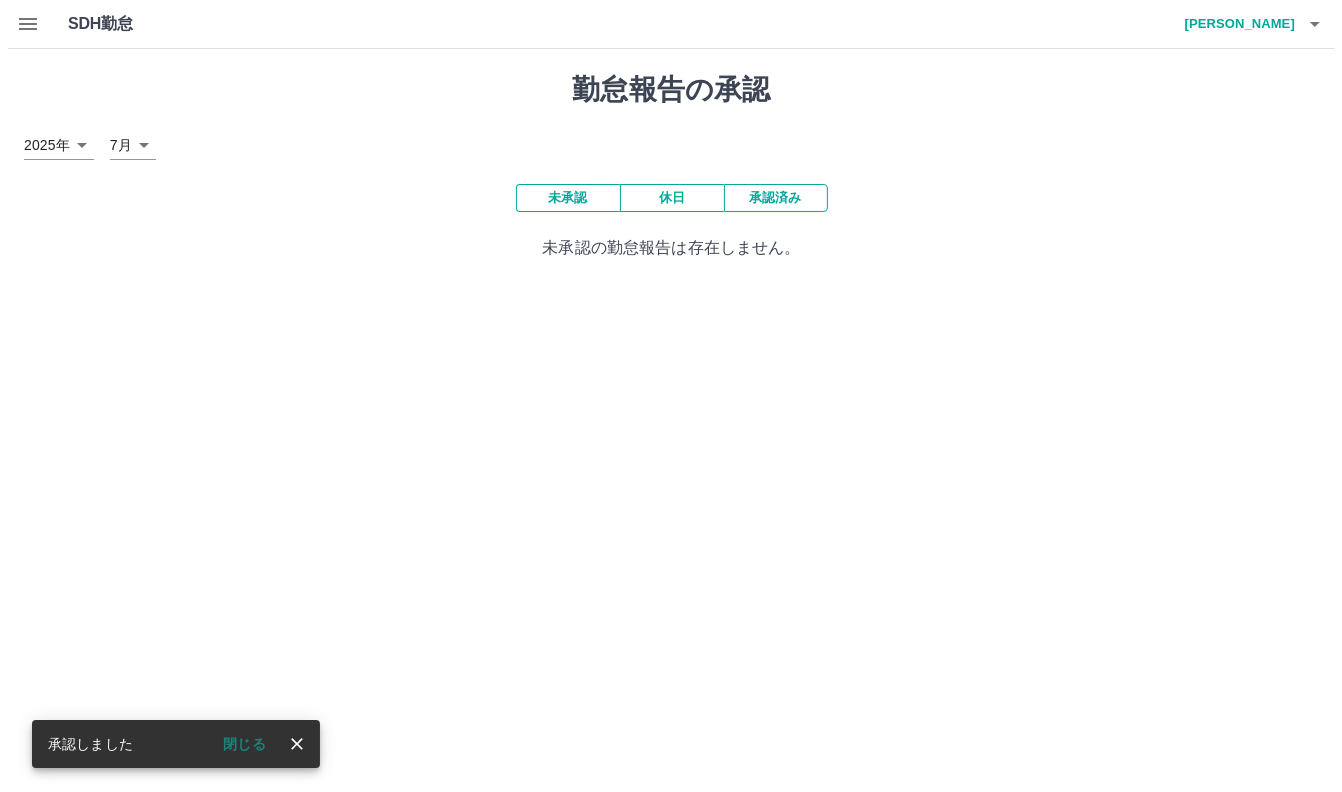 scroll, scrollTop: 0, scrollLeft: 0, axis: both 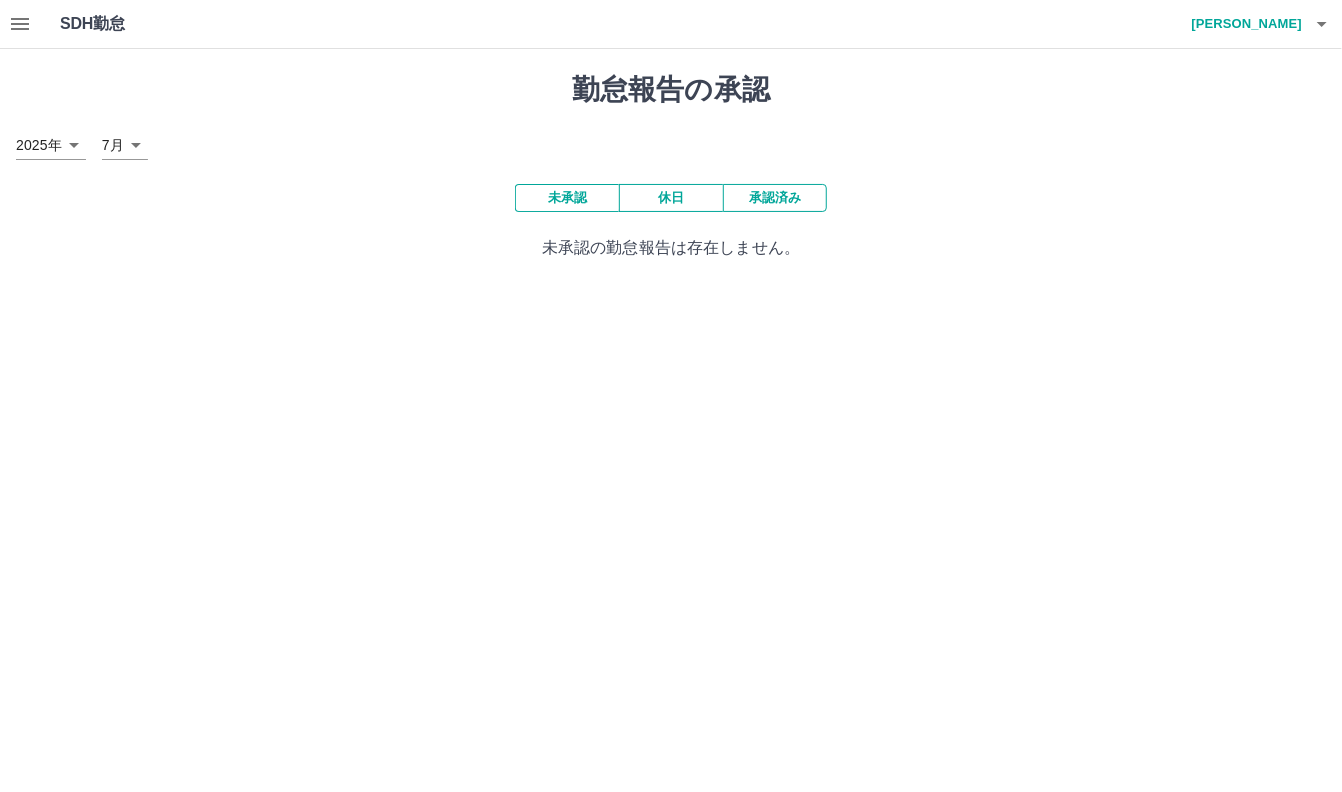 click on "[PERSON_NAME]" at bounding box center (1242, 24) 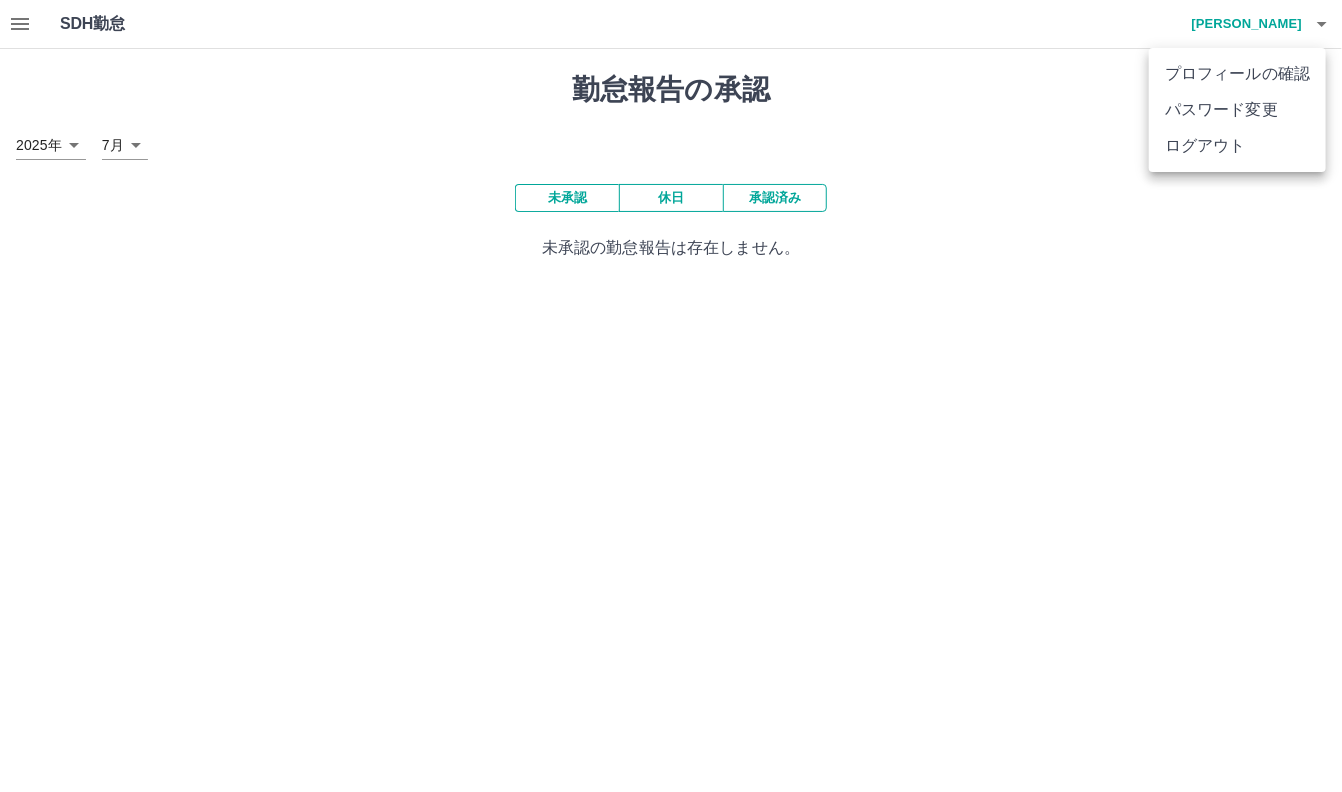 click on "ログアウト" at bounding box center (1237, 146) 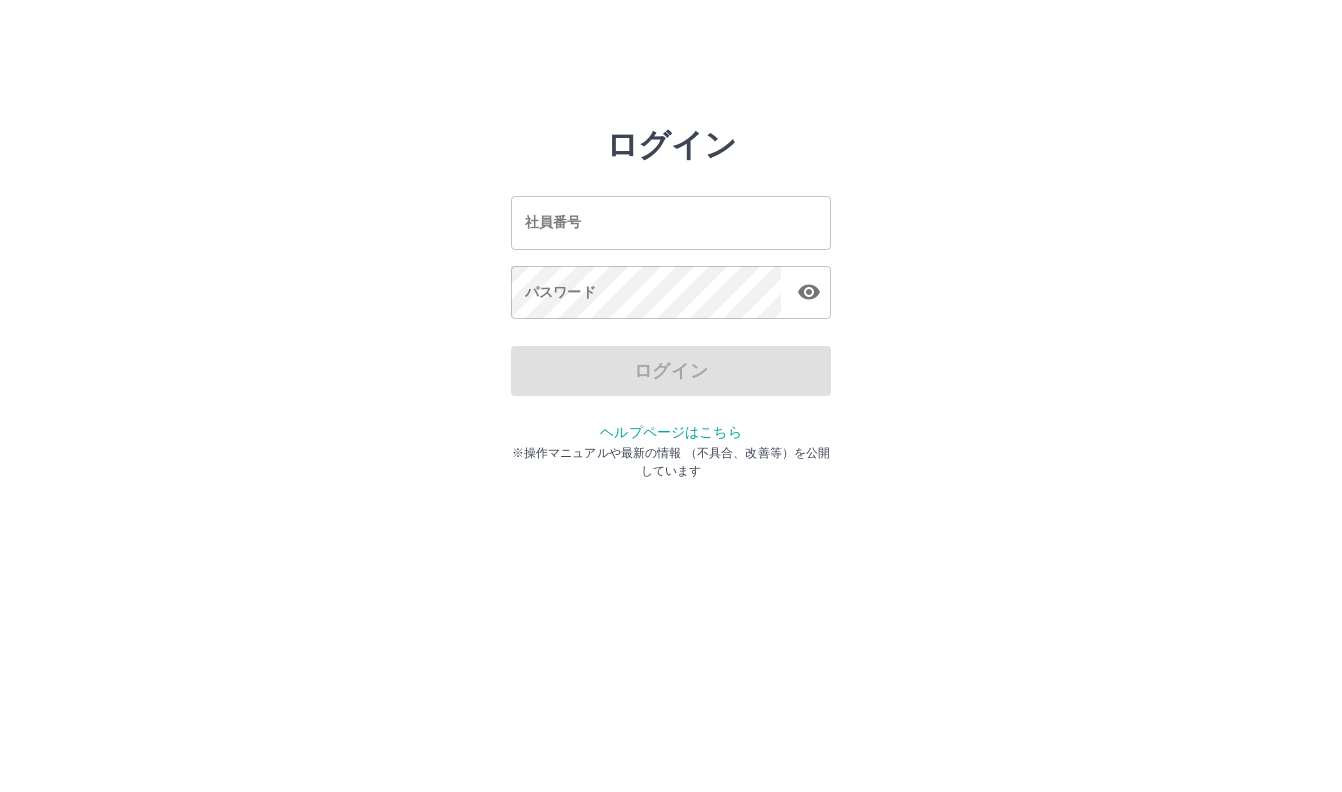 scroll, scrollTop: 0, scrollLeft: 0, axis: both 